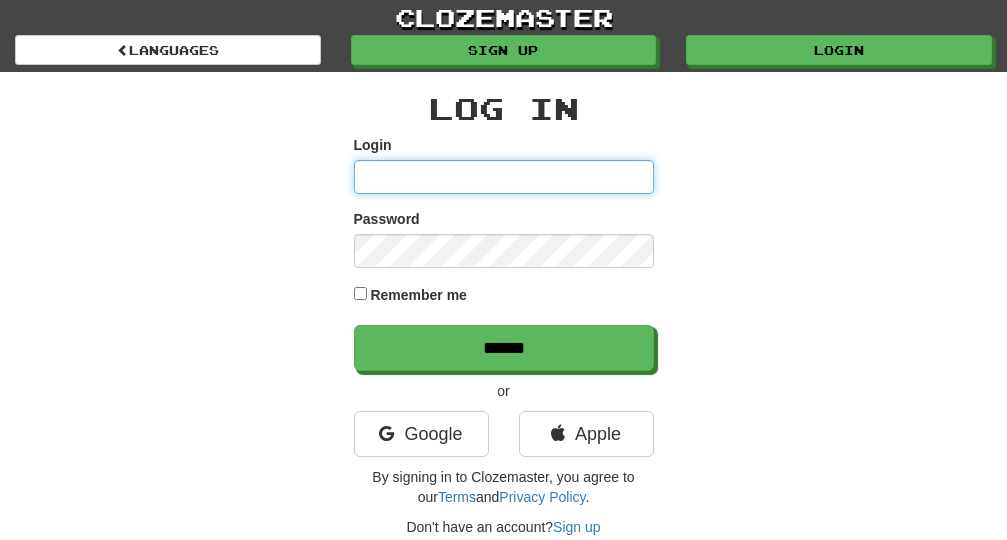 scroll, scrollTop: 0, scrollLeft: 0, axis: both 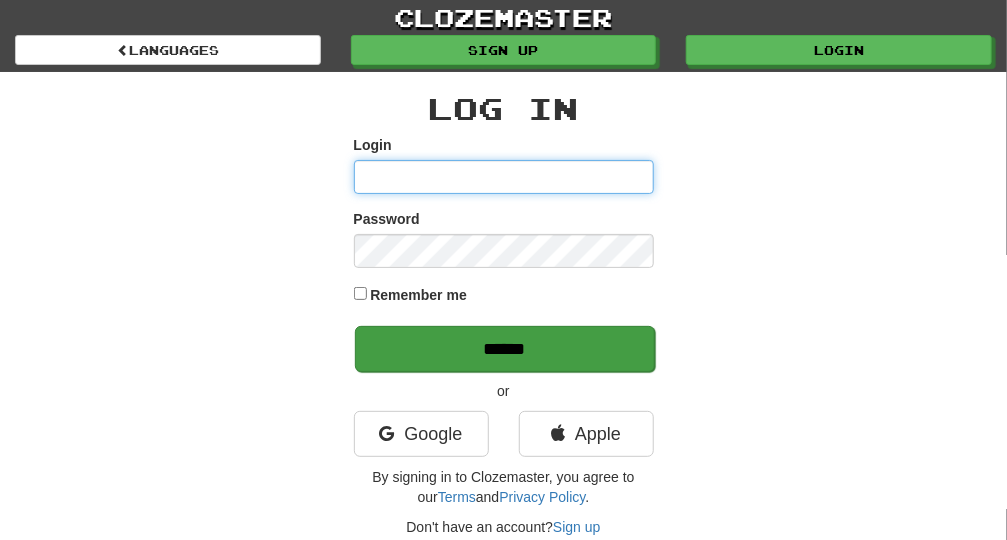type on "**********" 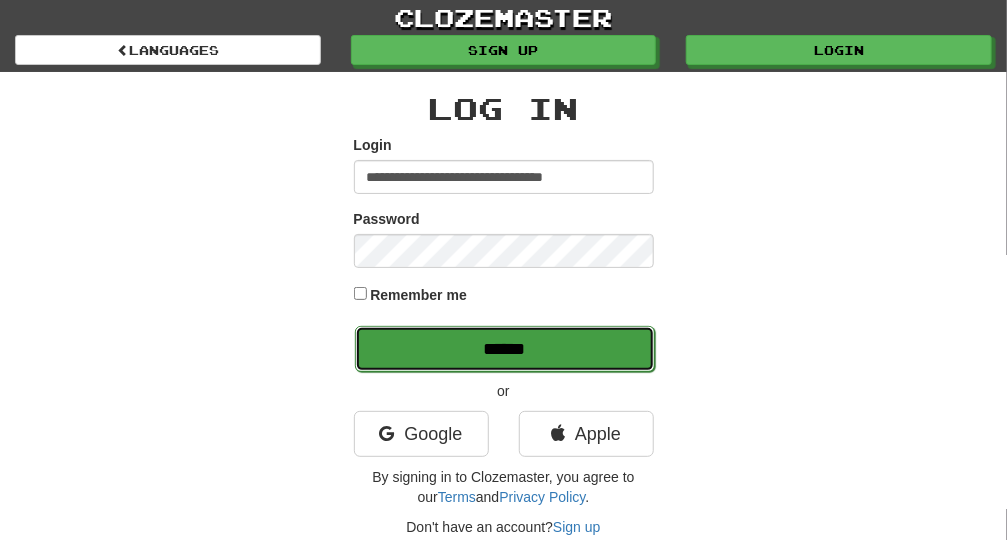 click on "******" at bounding box center [505, 349] 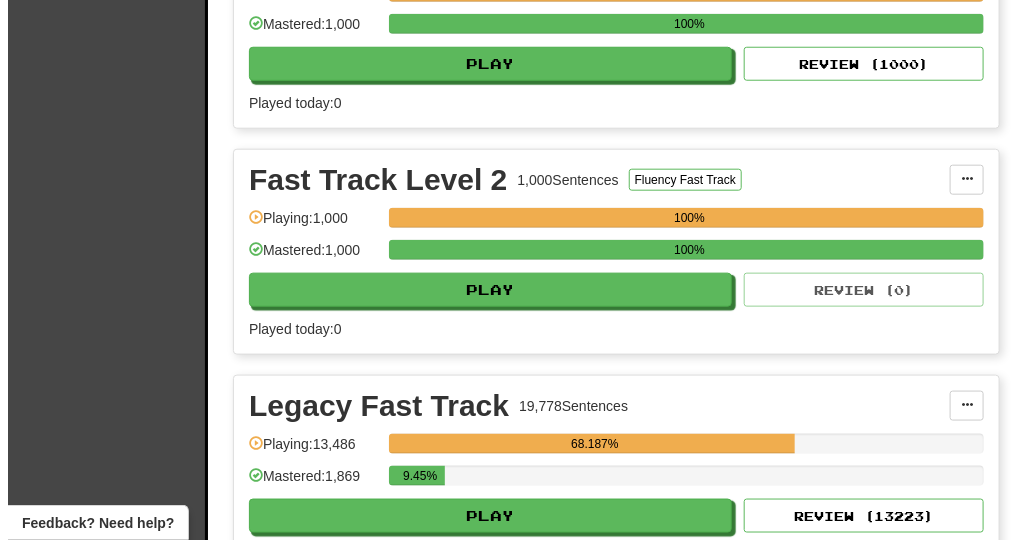 scroll, scrollTop: 606, scrollLeft: 0, axis: vertical 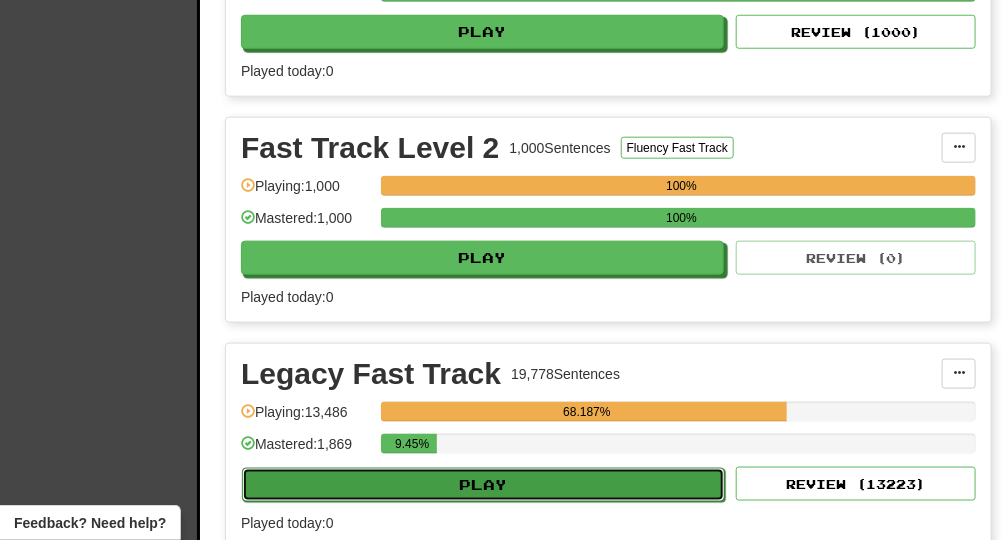 click on "Play" at bounding box center (483, 485) 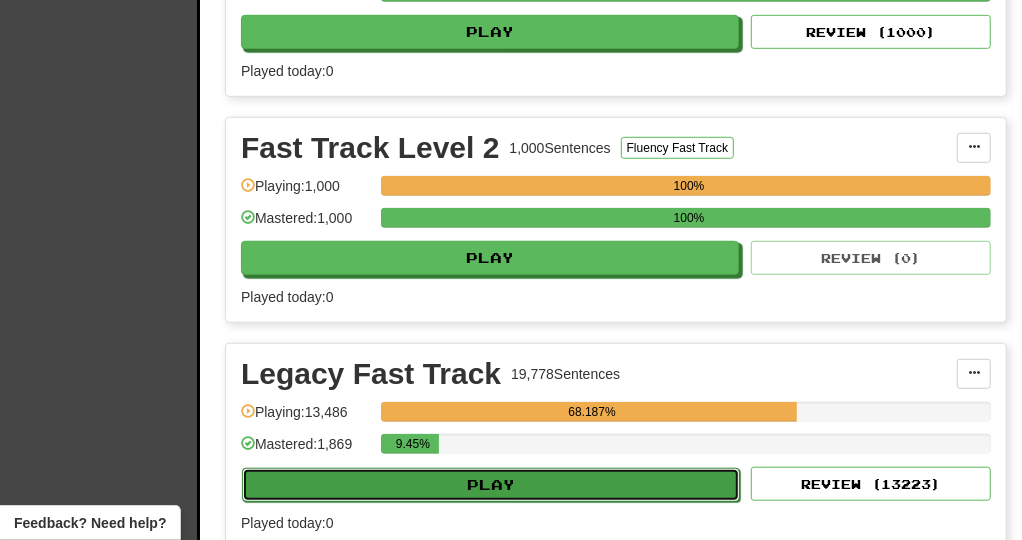 select on "**" 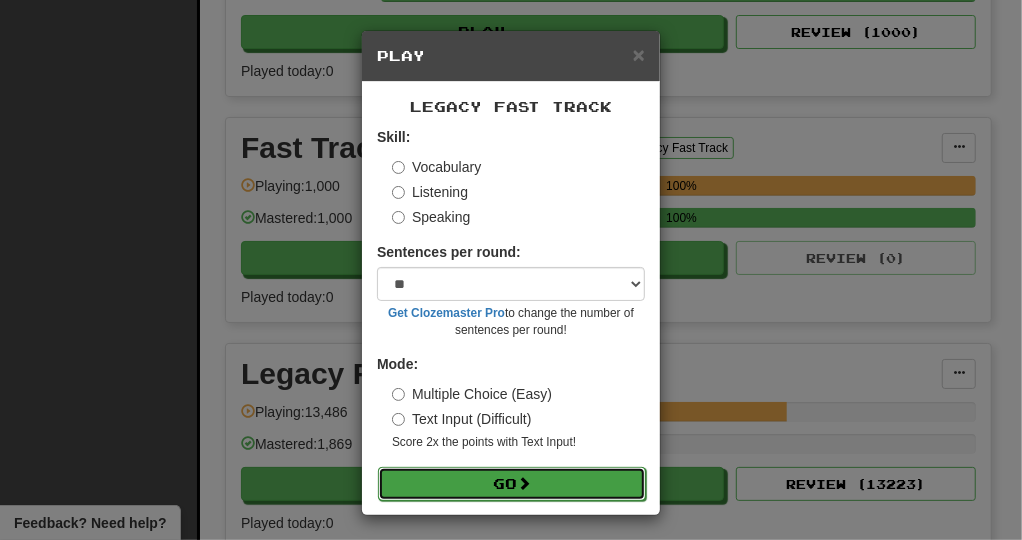 click on "Go" at bounding box center (512, 484) 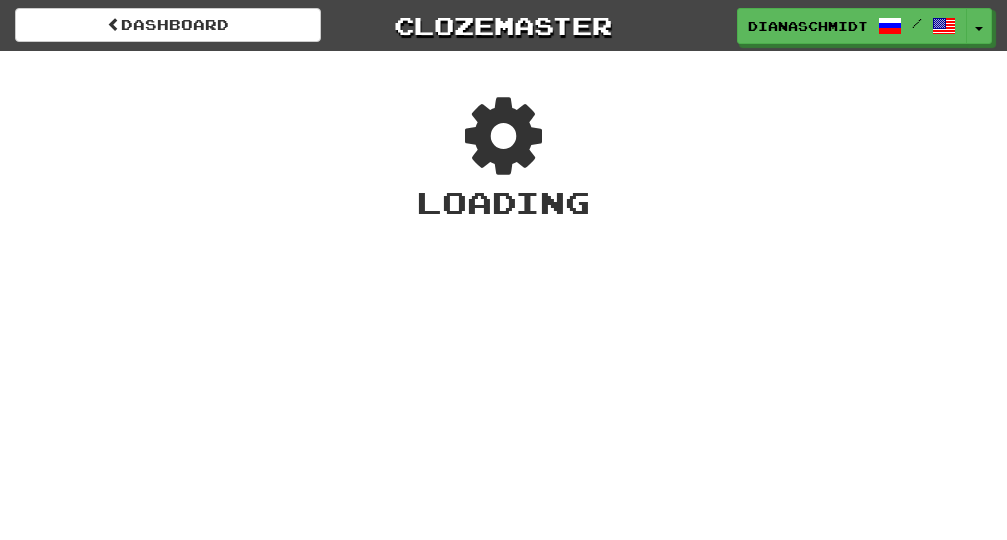 scroll, scrollTop: 0, scrollLeft: 0, axis: both 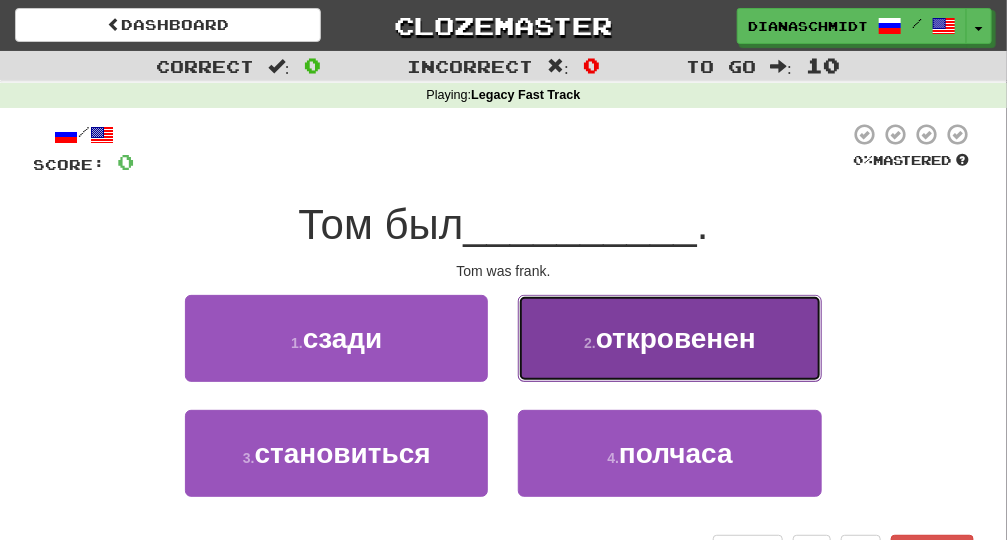 click on "2 .  откровенен" at bounding box center [669, 338] 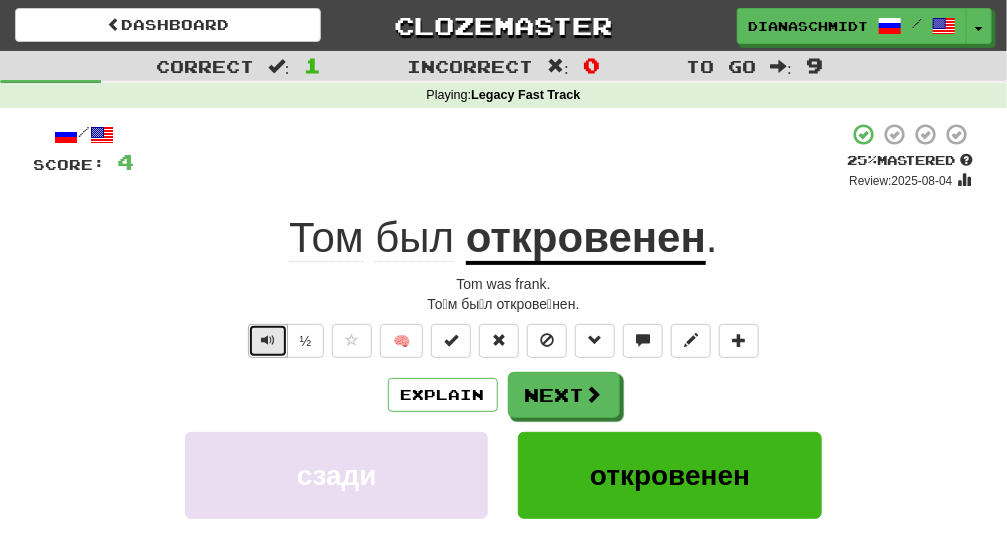 click at bounding box center [268, 341] 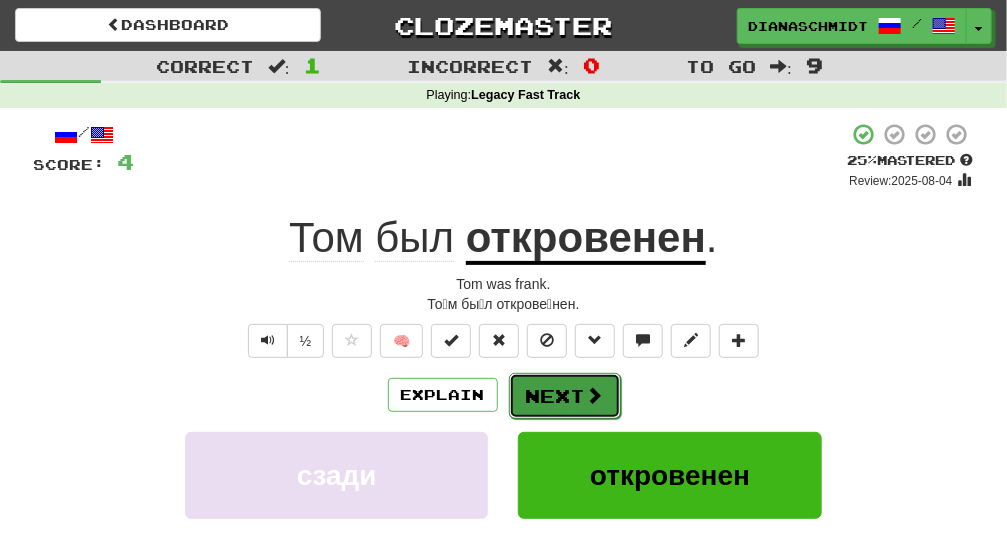 click on "Next" at bounding box center (565, 396) 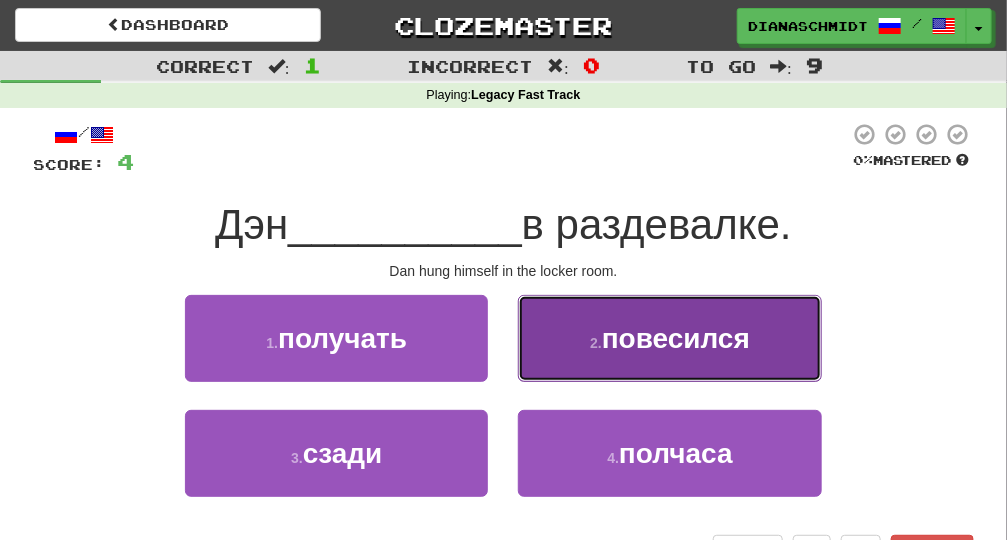 click on "2 .  повесился" at bounding box center [669, 338] 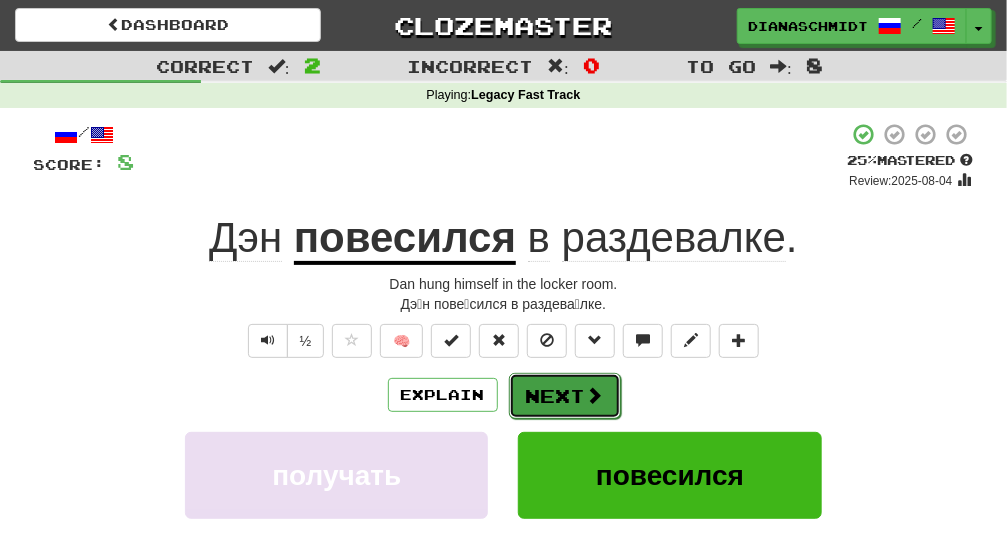click at bounding box center (595, 395) 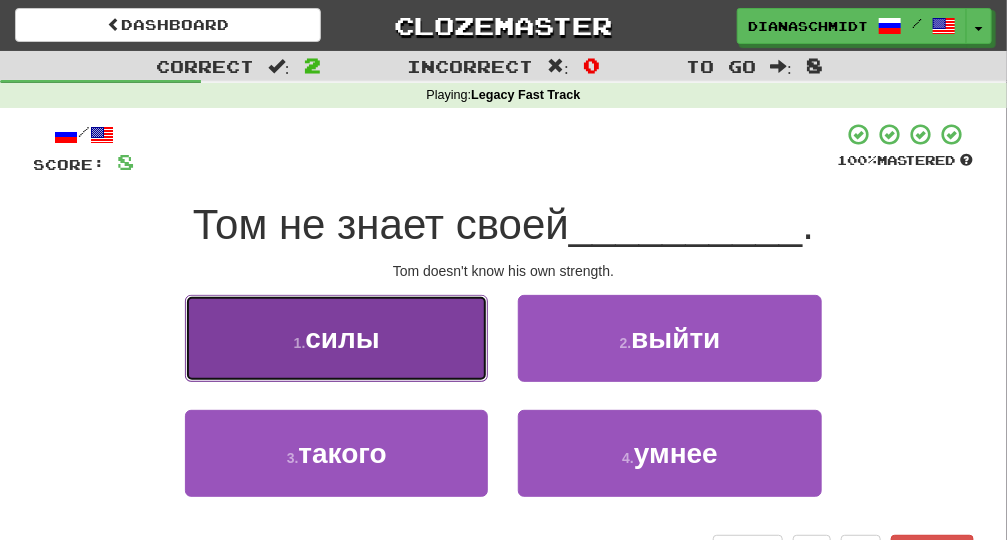 click on "1 .  силы" at bounding box center (336, 338) 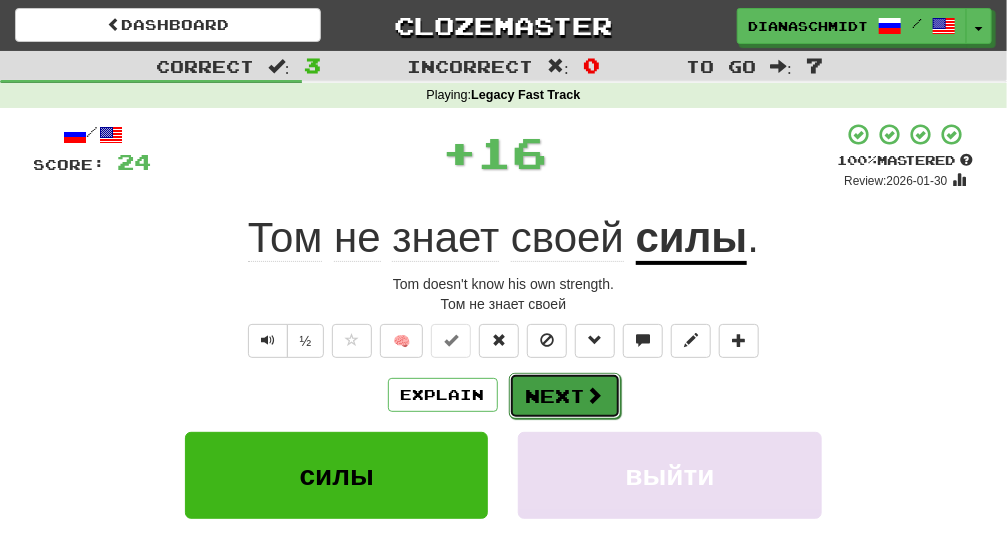 click at bounding box center (595, 395) 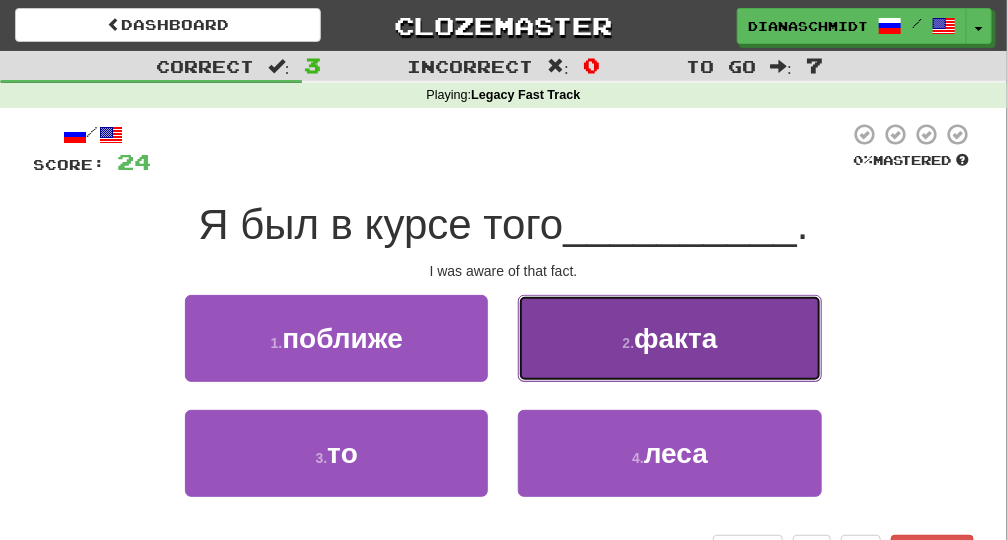 click on "факта" at bounding box center (675, 338) 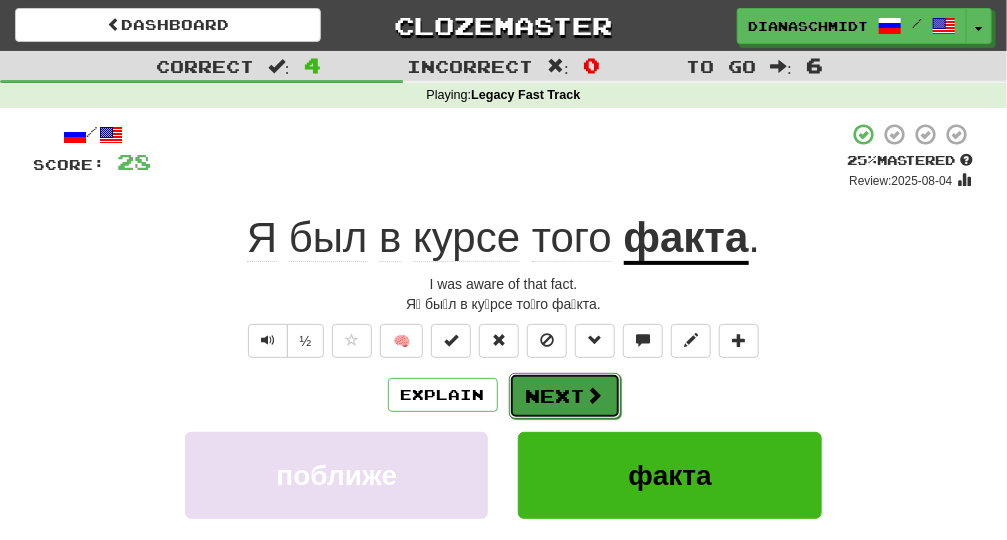 click on "Next" at bounding box center [565, 396] 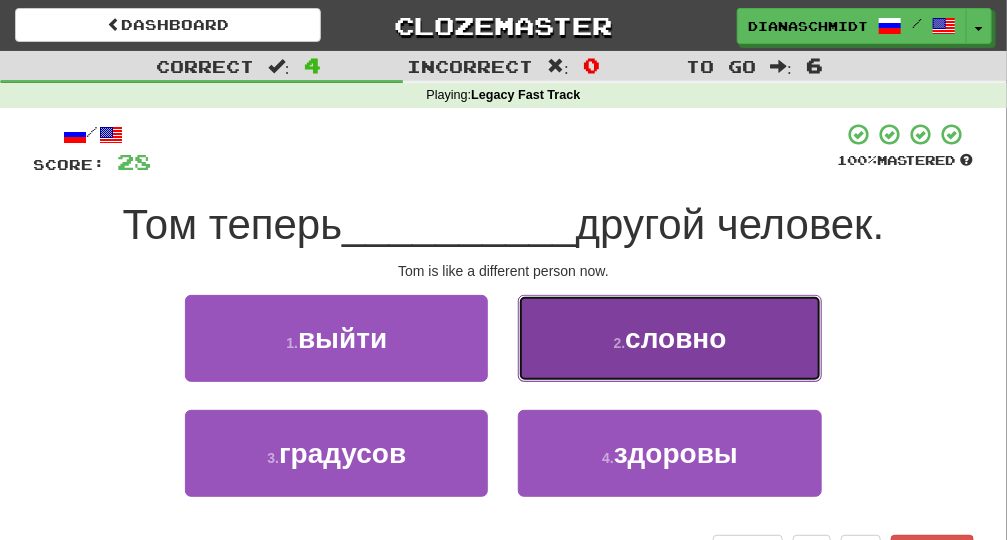 click on "2 .  словно" at bounding box center [669, 338] 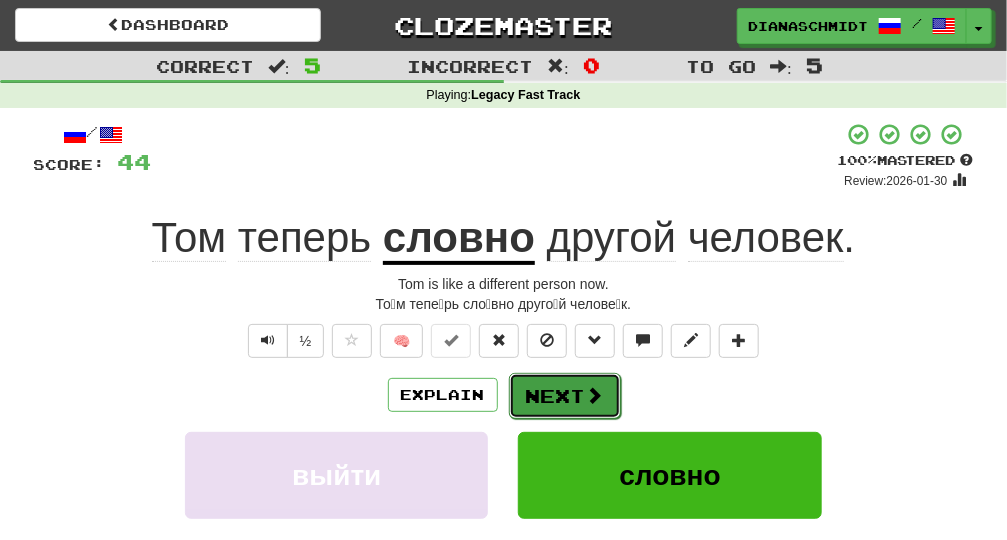 click on "Next" at bounding box center (565, 396) 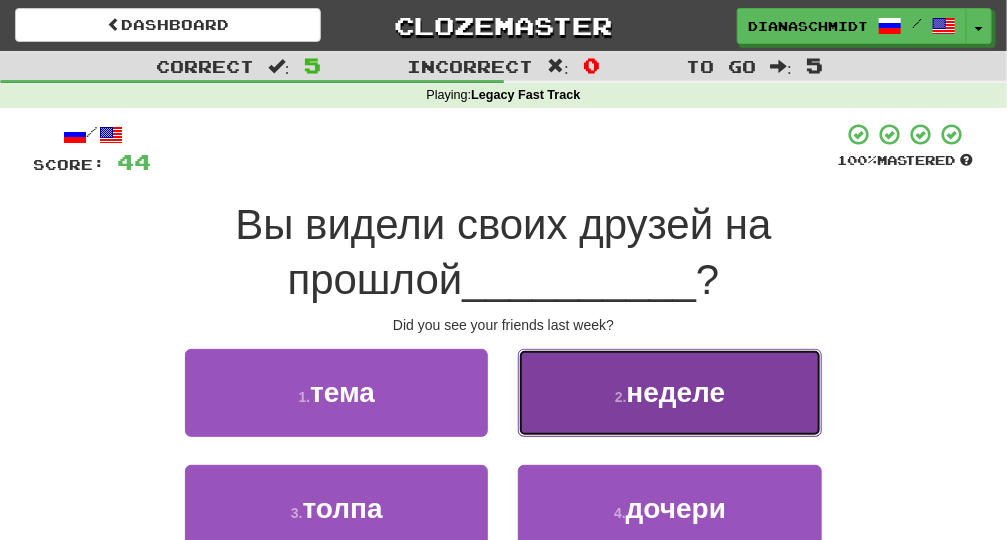 click on "2 .  неделе" at bounding box center [669, 392] 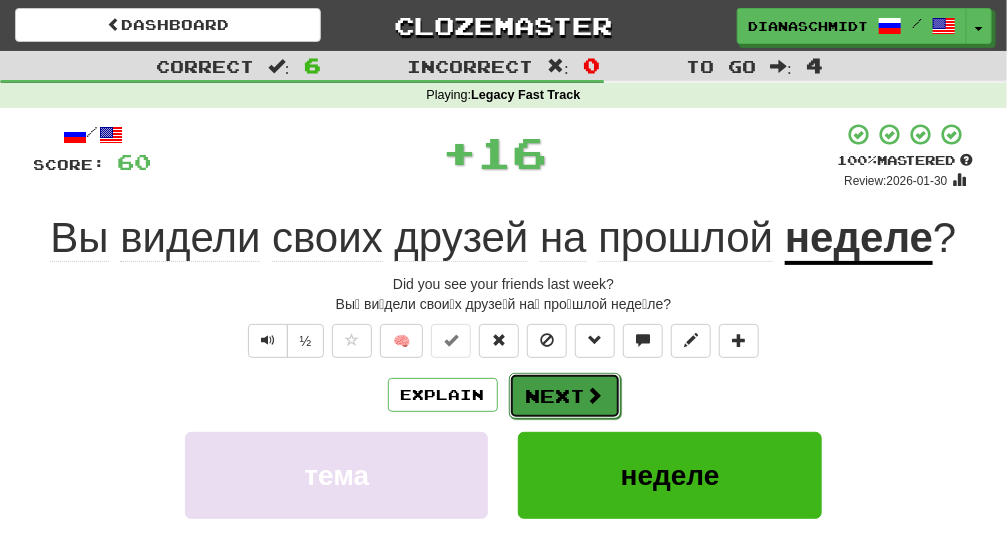 click on "Next" at bounding box center (565, 396) 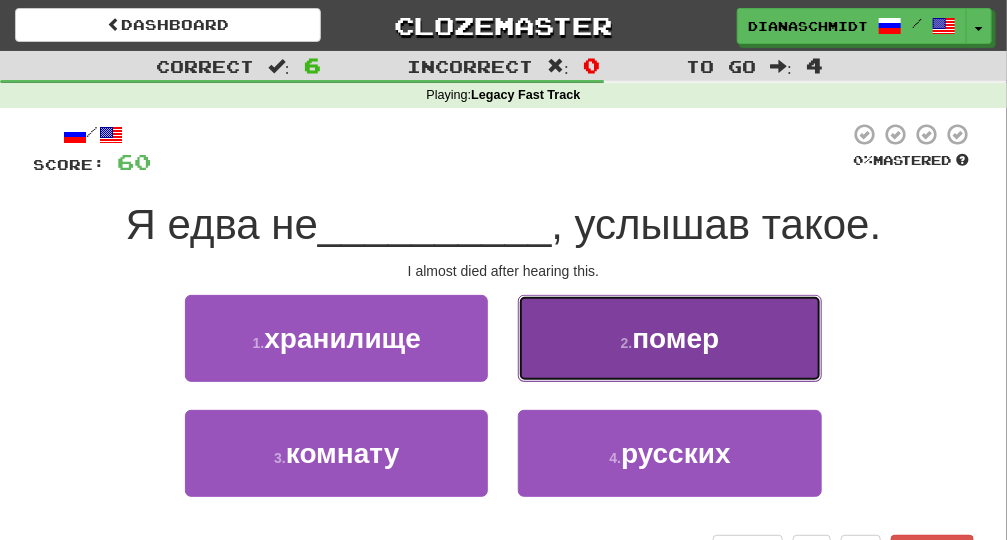 click on "2 .  помер" at bounding box center (669, 338) 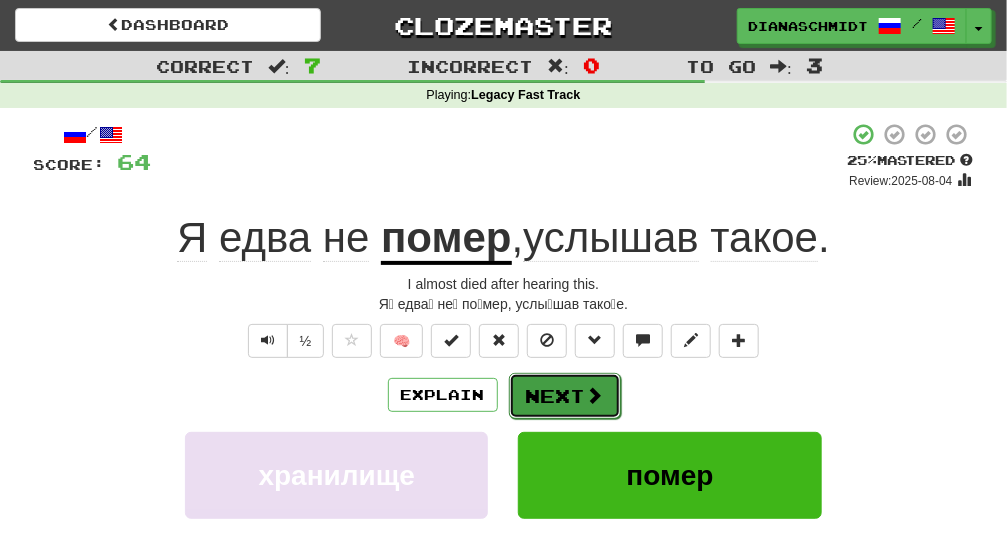 click on "Next" at bounding box center (565, 396) 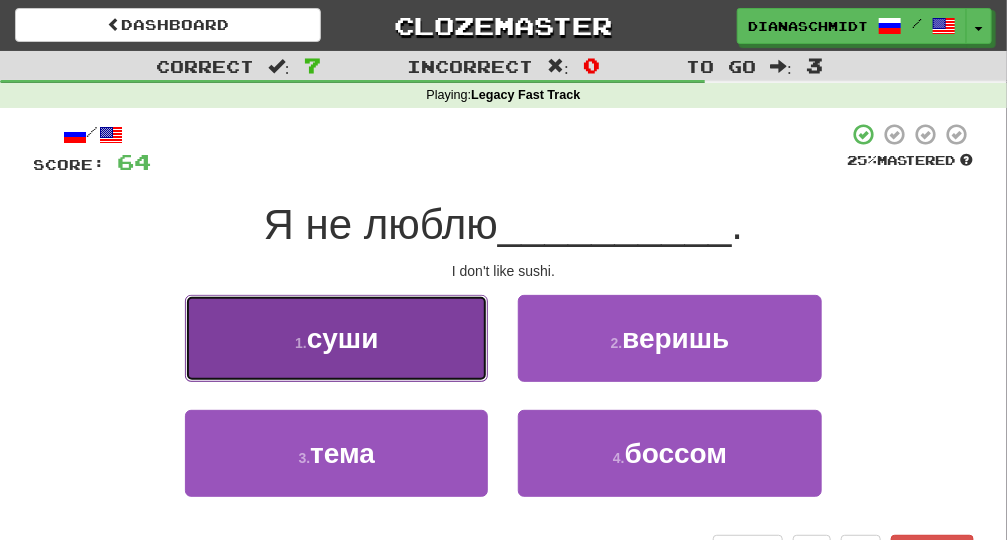 click on "1 .  суши" at bounding box center [336, 338] 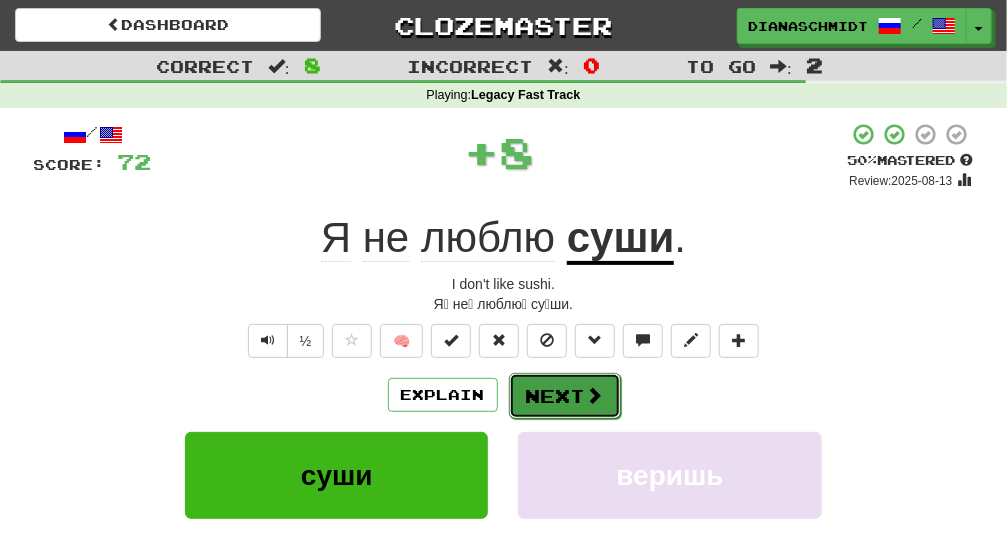 click on "Next" at bounding box center (565, 396) 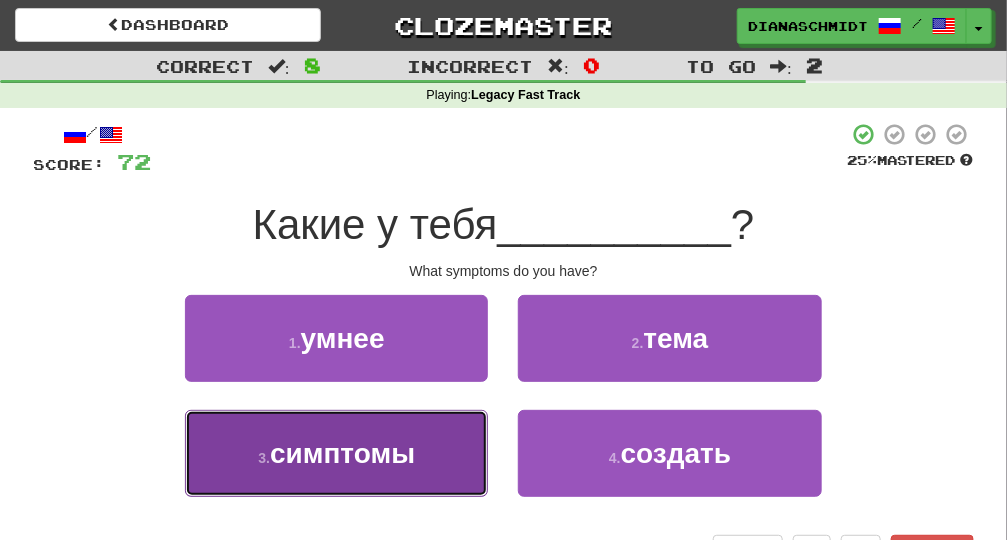 click on "3 .  симптомы" at bounding box center (336, 453) 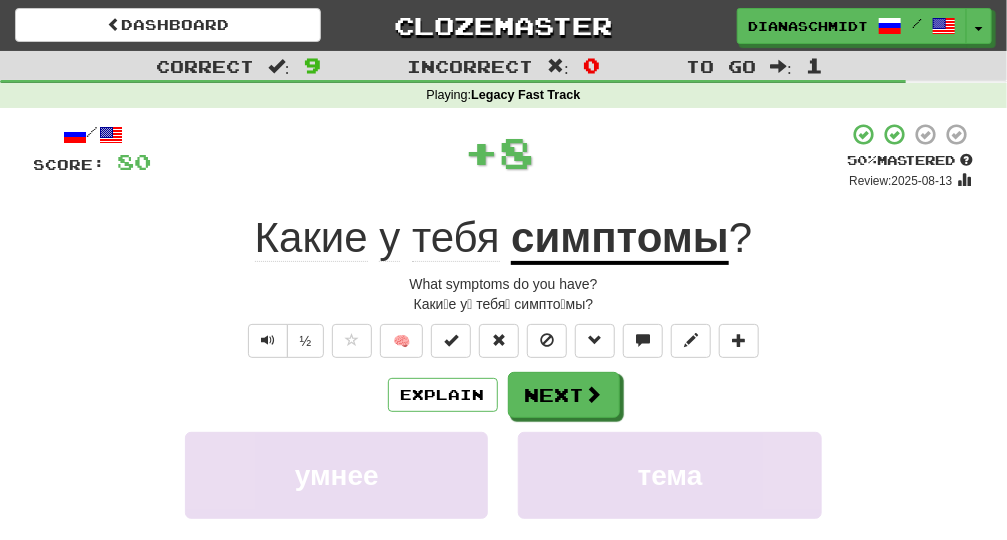 click on "Explain Next умнее тема симптомы создать Learn more: умнее тема симптомы создать" at bounding box center (504, 532) 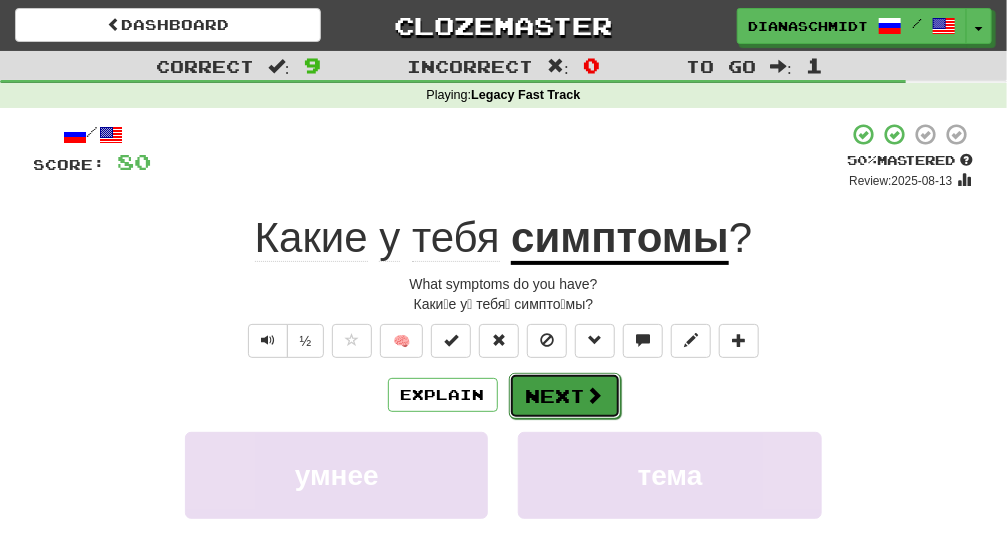 click on "Next" at bounding box center (565, 396) 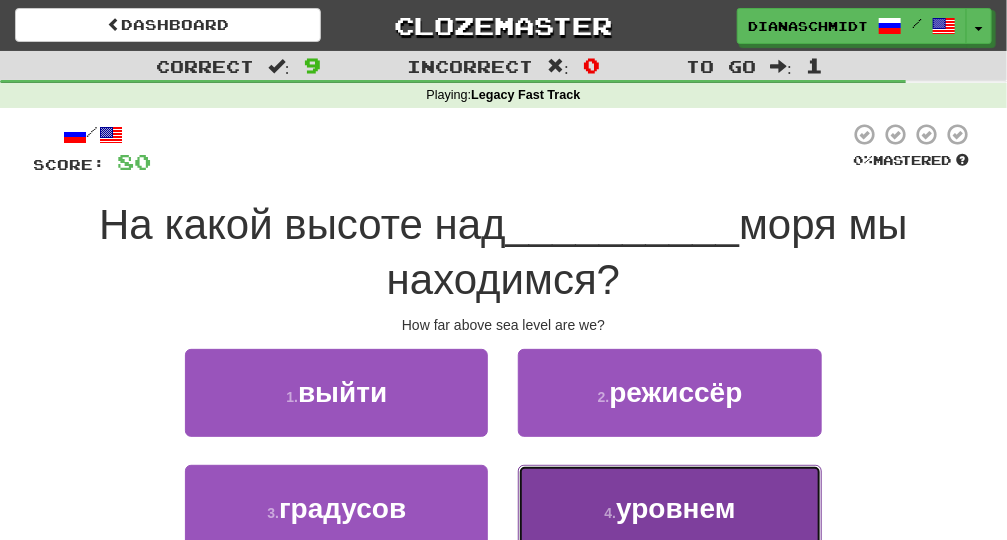 click on "4 .  уровнем" at bounding box center (669, 508) 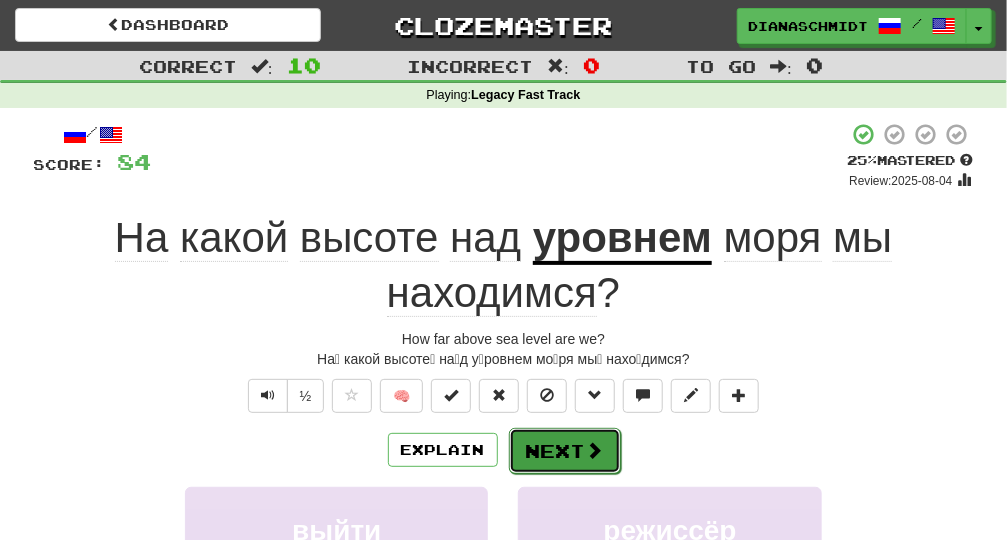 click on "Next" at bounding box center [565, 451] 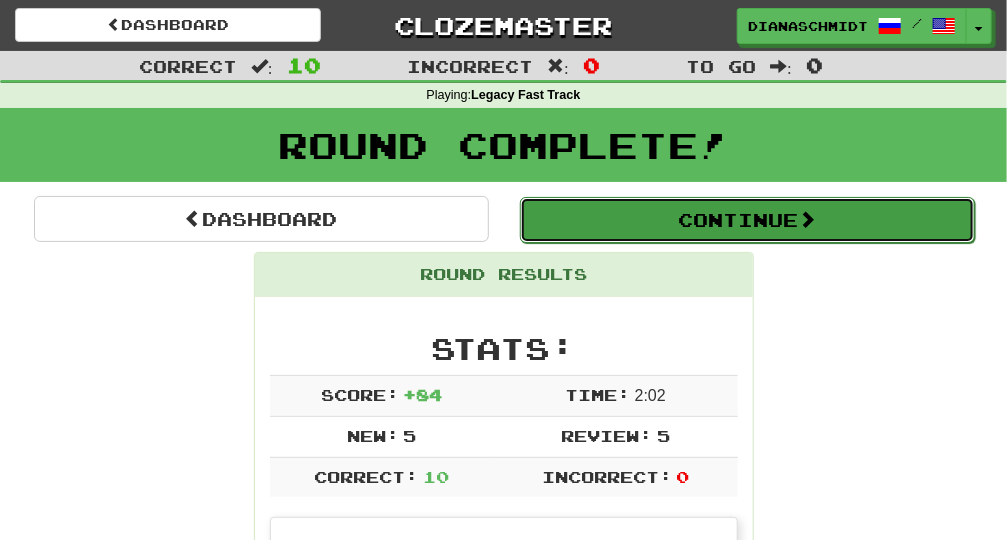 click on "Continue" at bounding box center (747, 220) 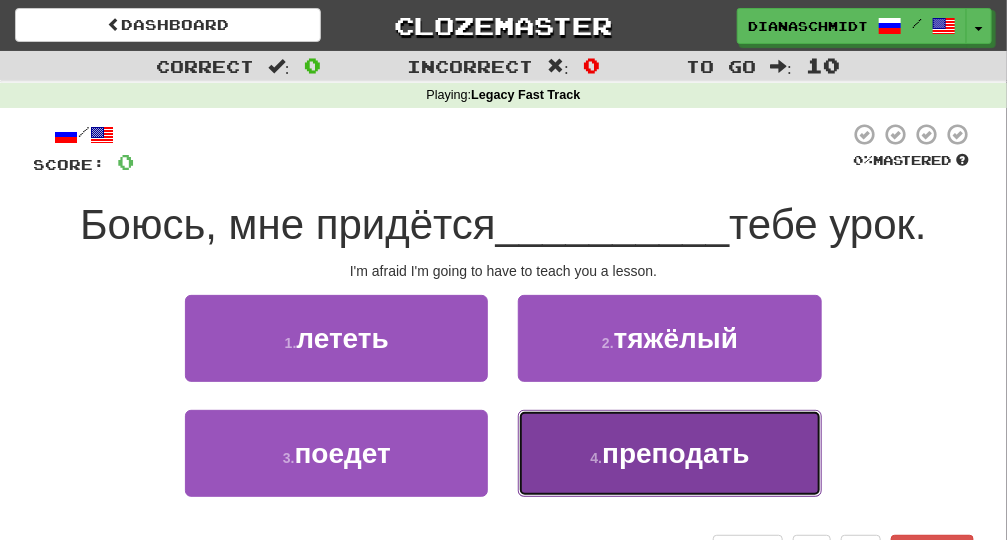 click on "4 .  преподать" at bounding box center [669, 453] 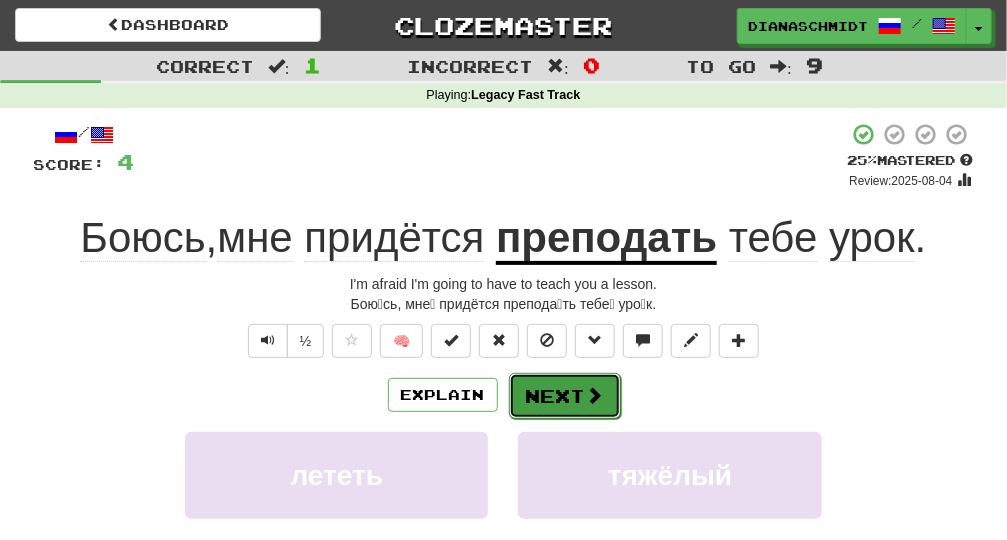 click at bounding box center (595, 395) 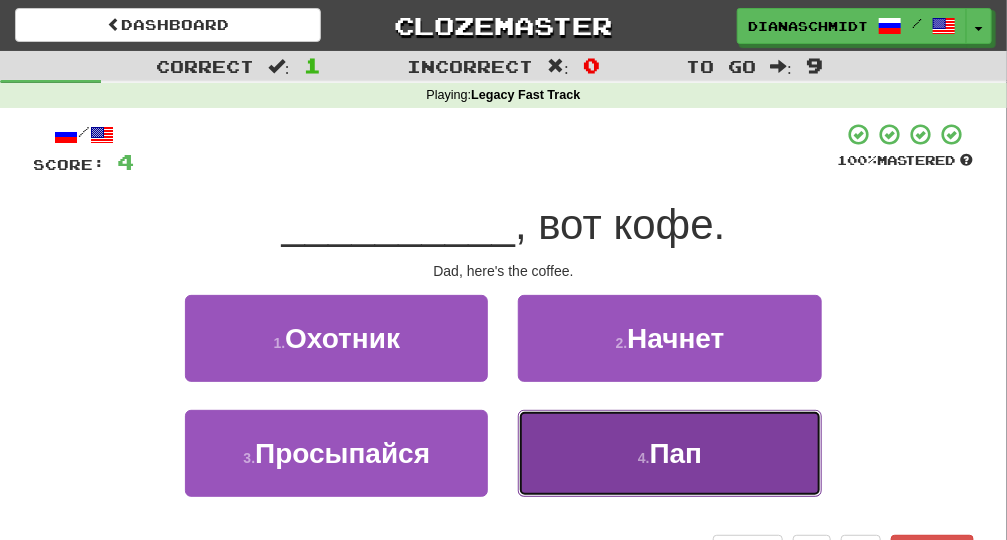 click on "4 .  Пап" at bounding box center [669, 453] 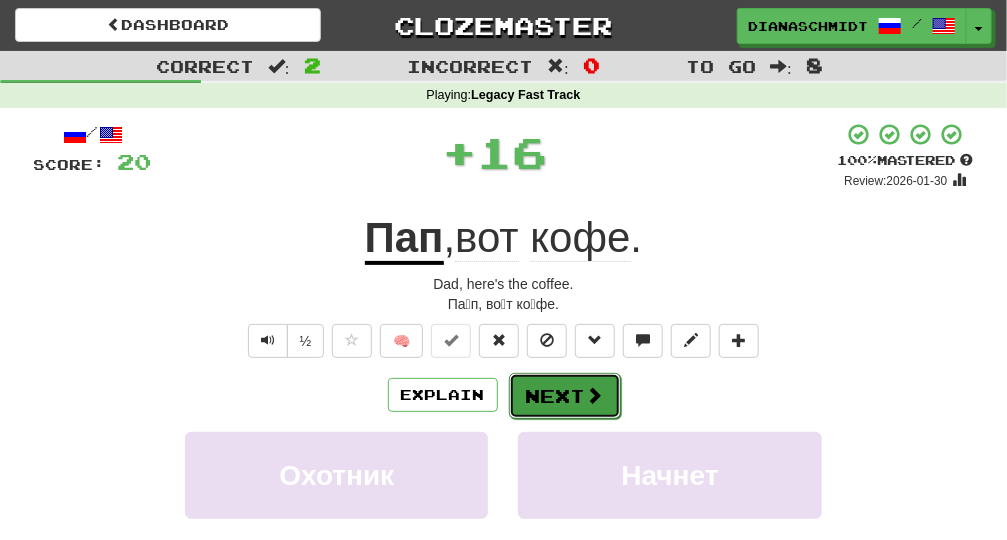 click at bounding box center [595, 395] 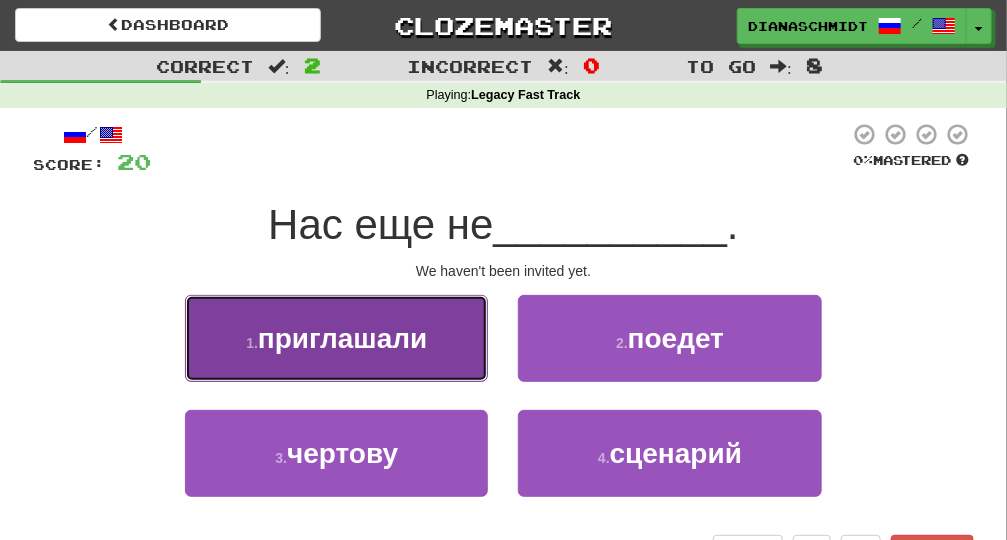 click on "1 .  приглашали" at bounding box center (336, 338) 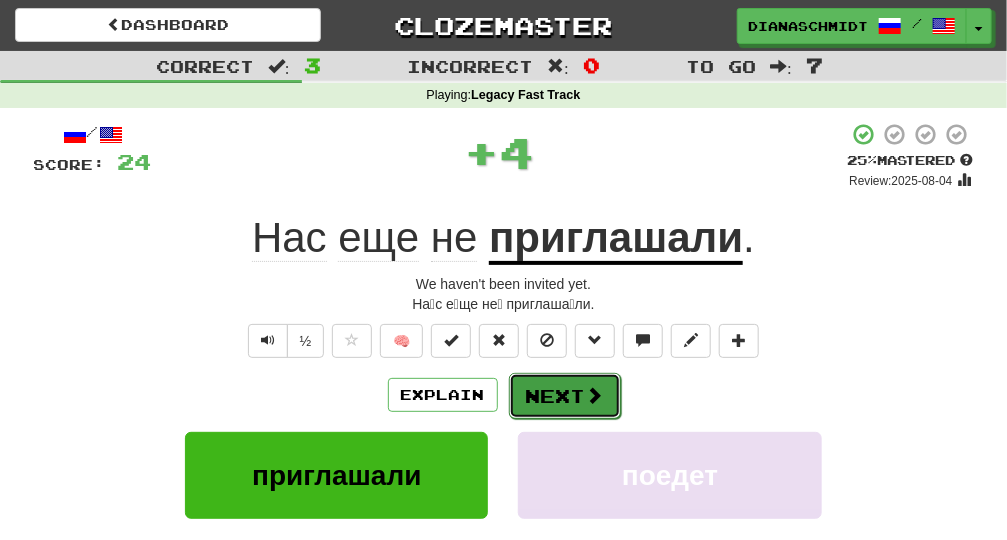 click on "Next" at bounding box center (565, 396) 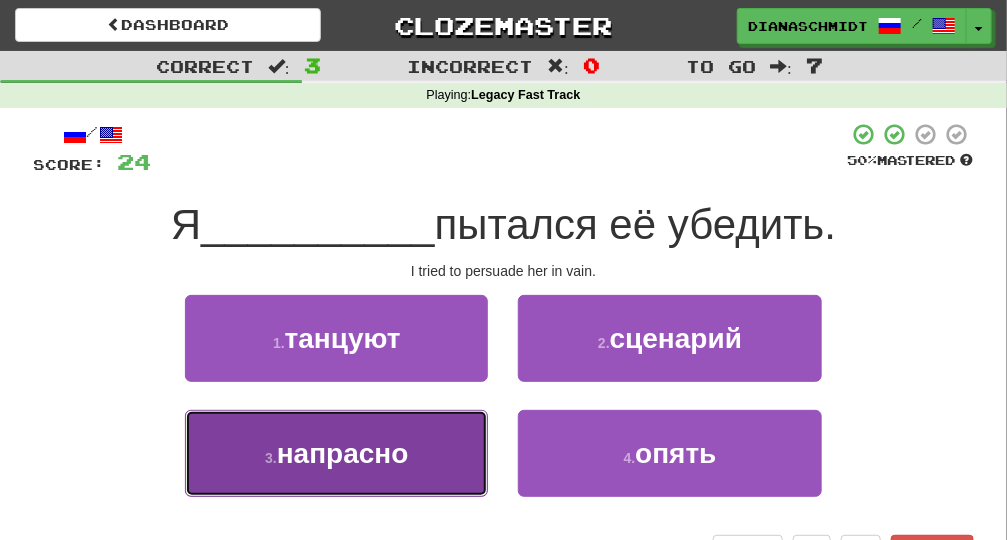 click on "3 .  напрасно" at bounding box center (336, 453) 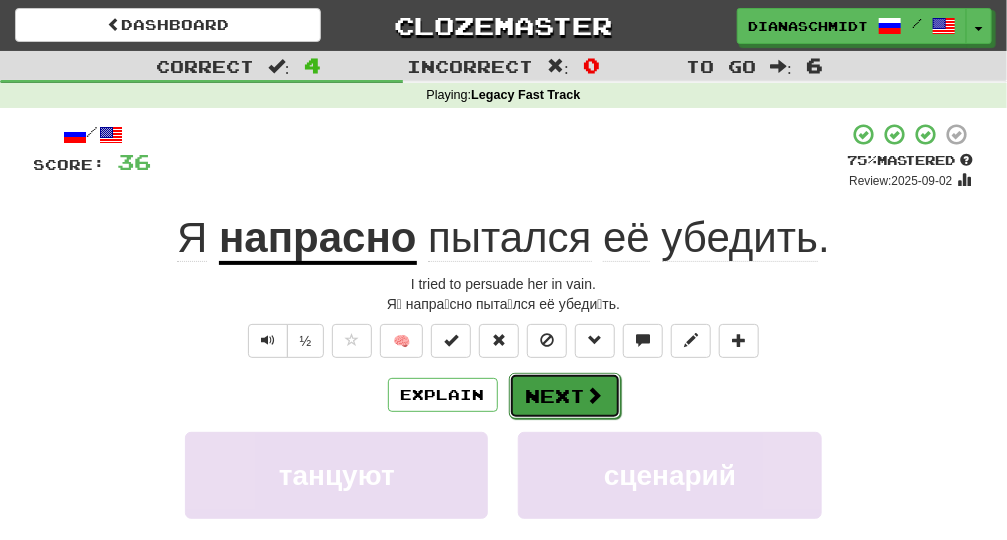 click at bounding box center [595, 395] 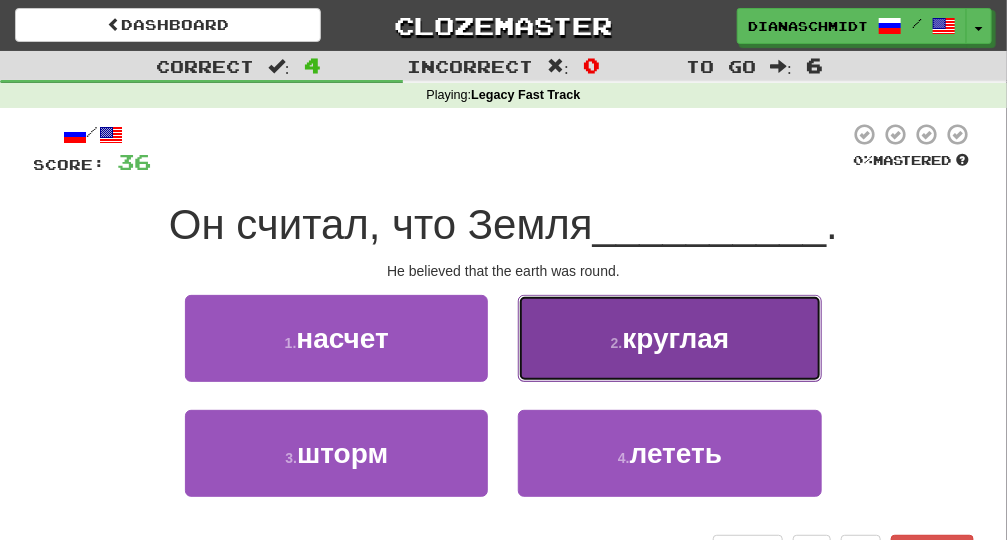 click on "2 .  круглая" at bounding box center [669, 338] 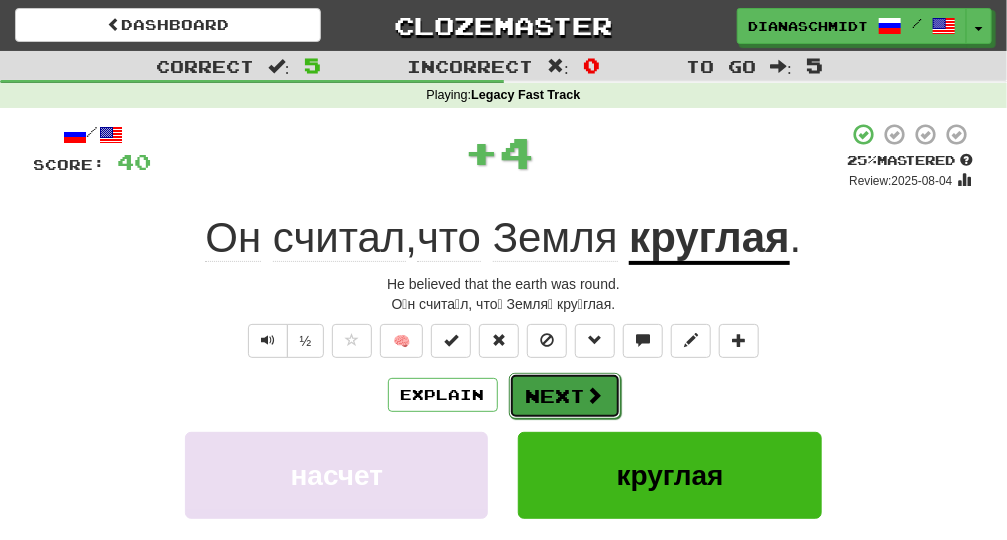 click on "Next" at bounding box center (565, 396) 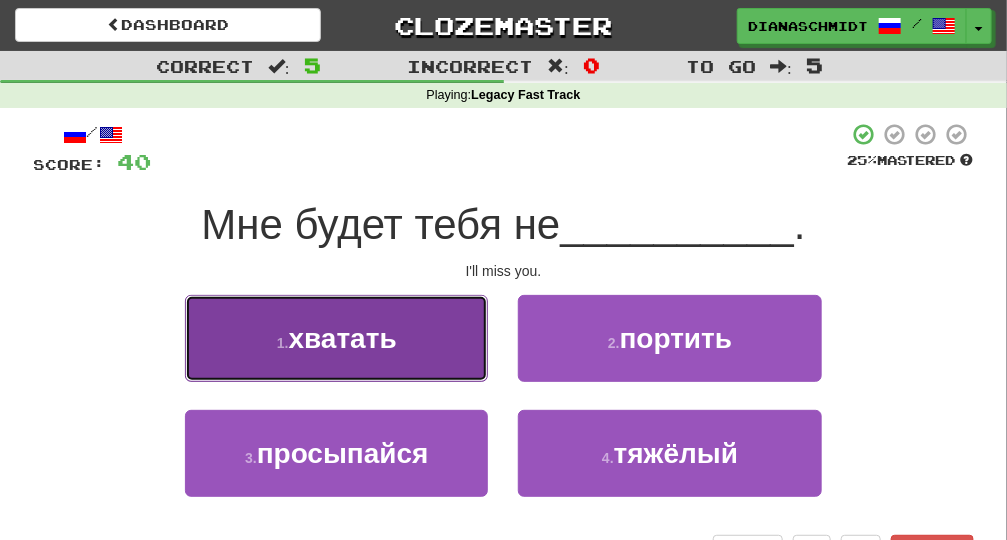 click on "1 .  хватать" at bounding box center [336, 338] 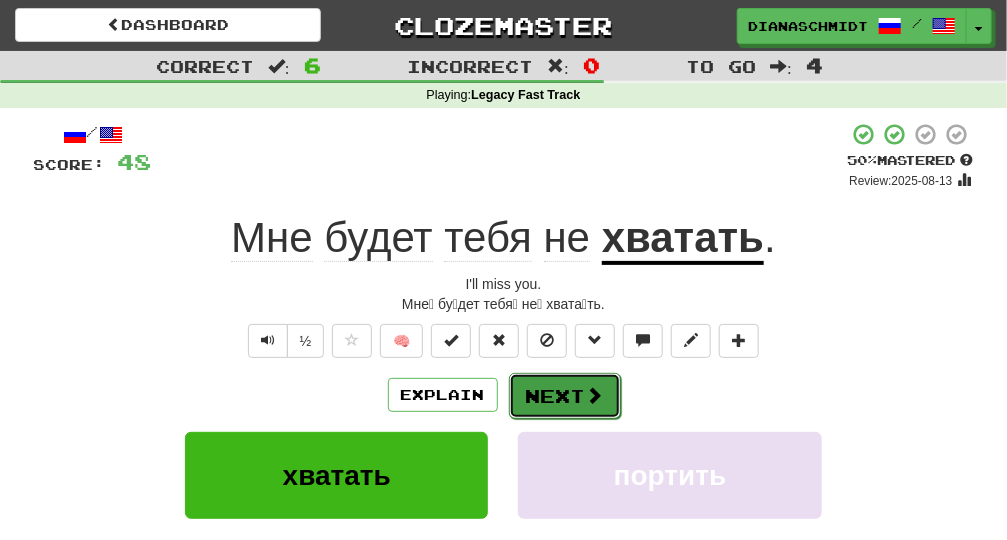click on "Next" at bounding box center [565, 396] 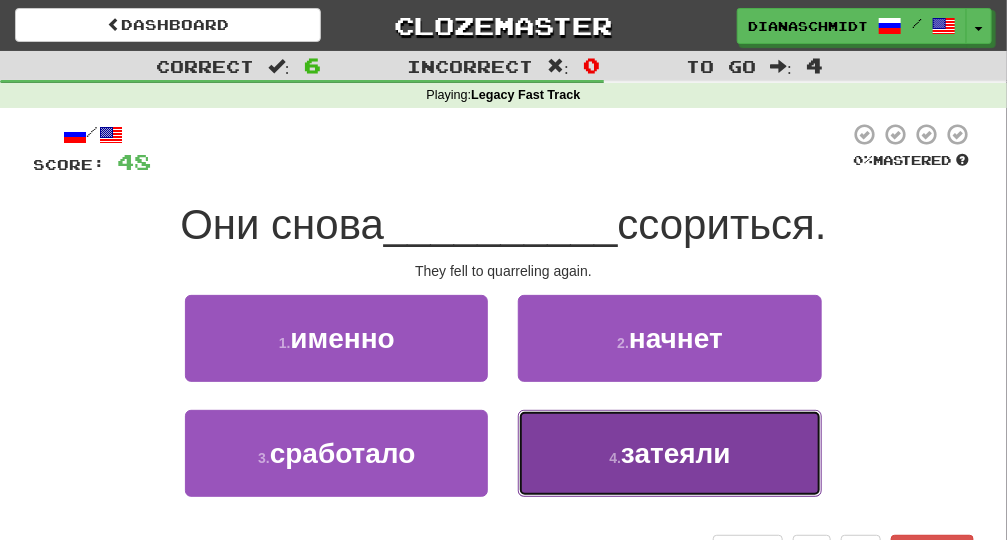 click on "4 .  затеяли" at bounding box center (669, 453) 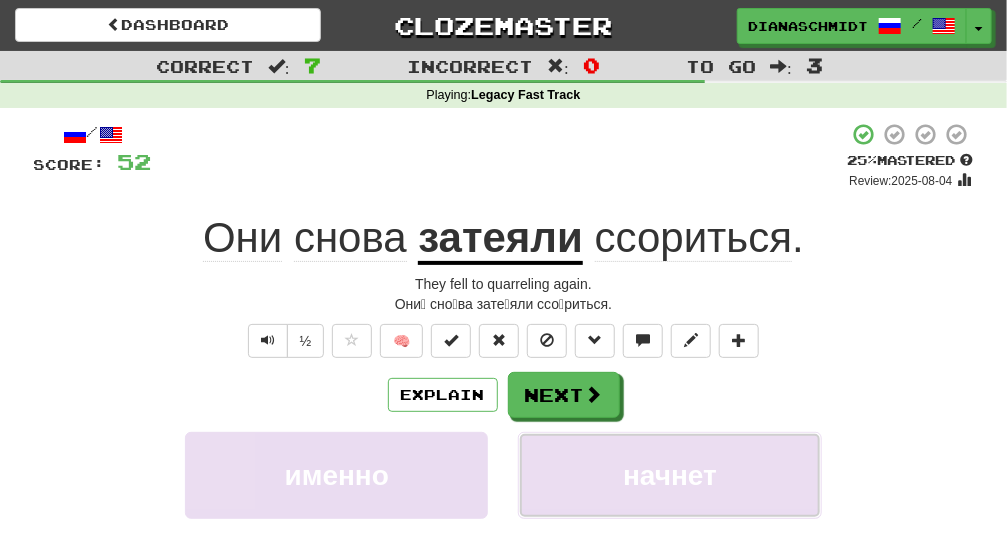 click on "начнет" at bounding box center (670, 475) 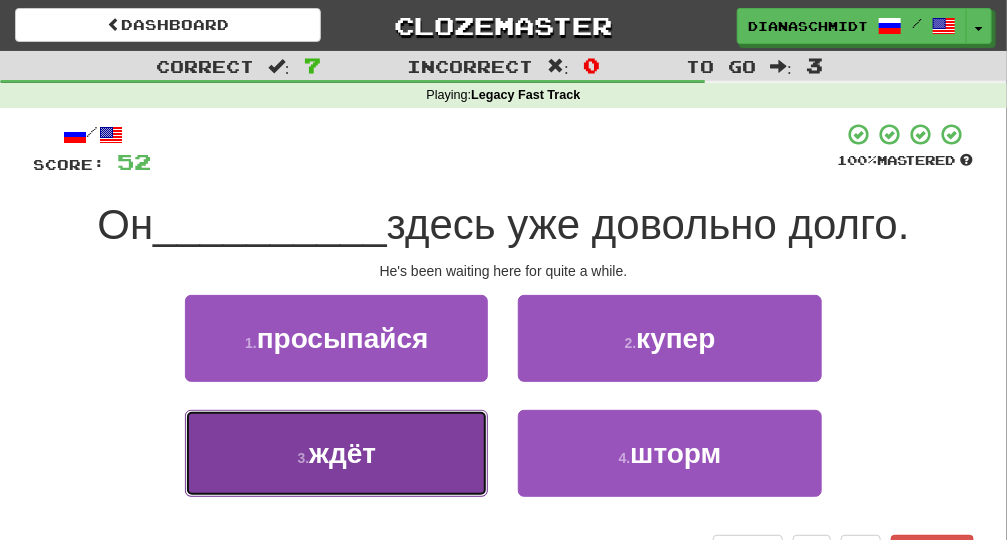 click on "3 .  ждёт" at bounding box center [336, 453] 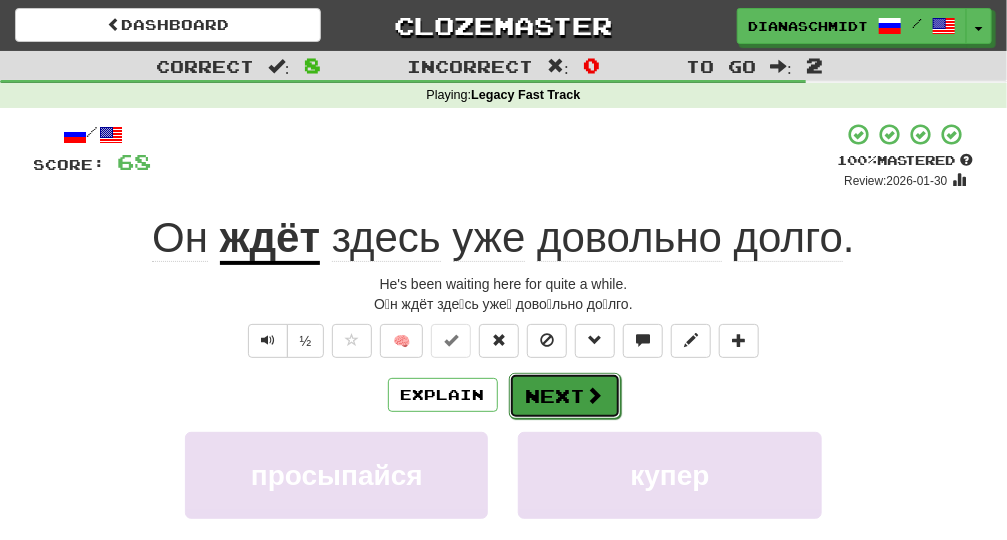 click on "Next" at bounding box center [565, 396] 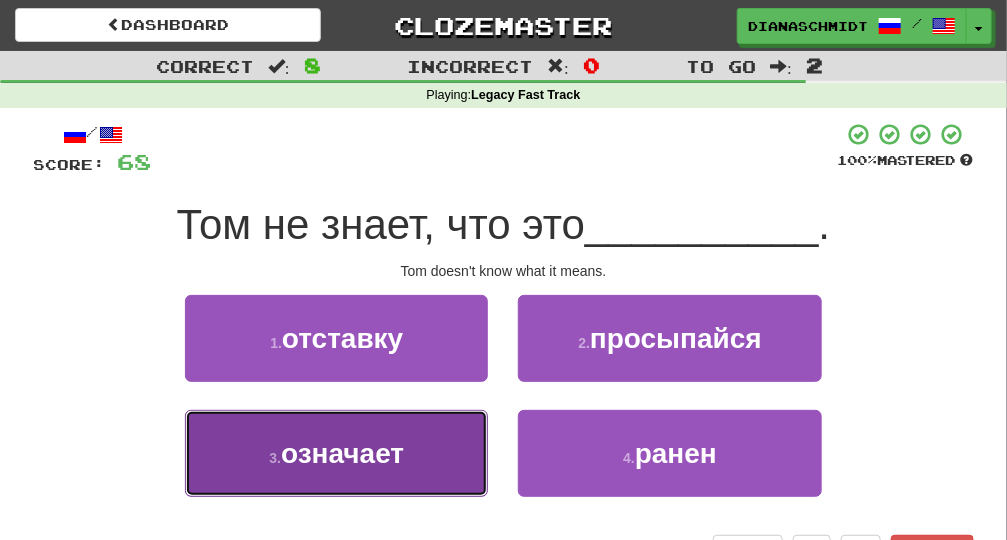 click on "3 .  означает" at bounding box center (336, 453) 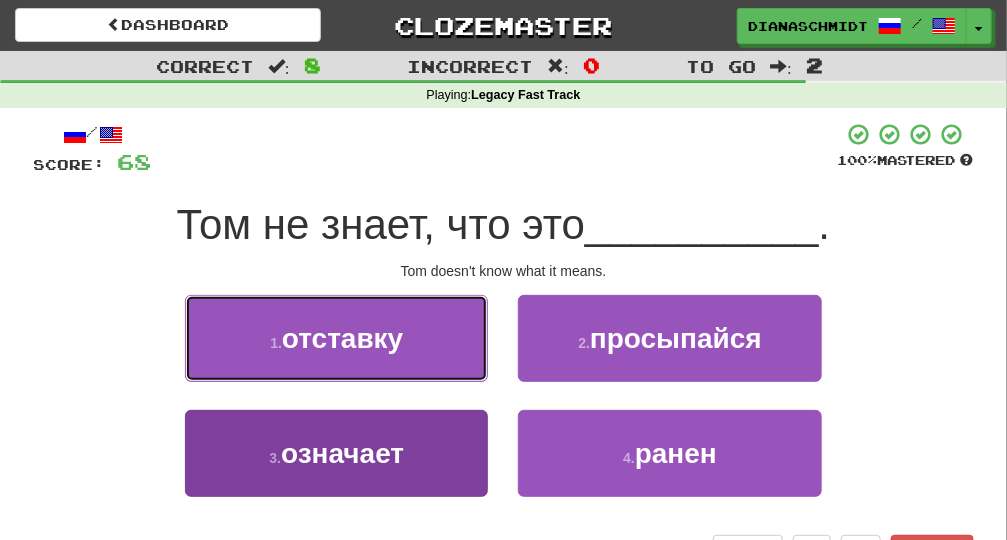 click on "отставку" at bounding box center (342, 338) 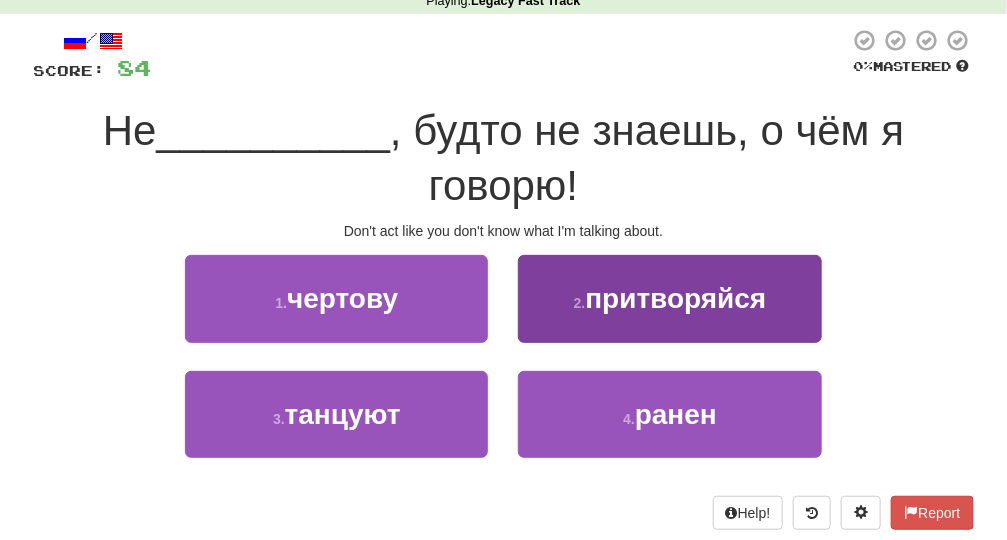 scroll, scrollTop: 96, scrollLeft: 0, axis: vertical 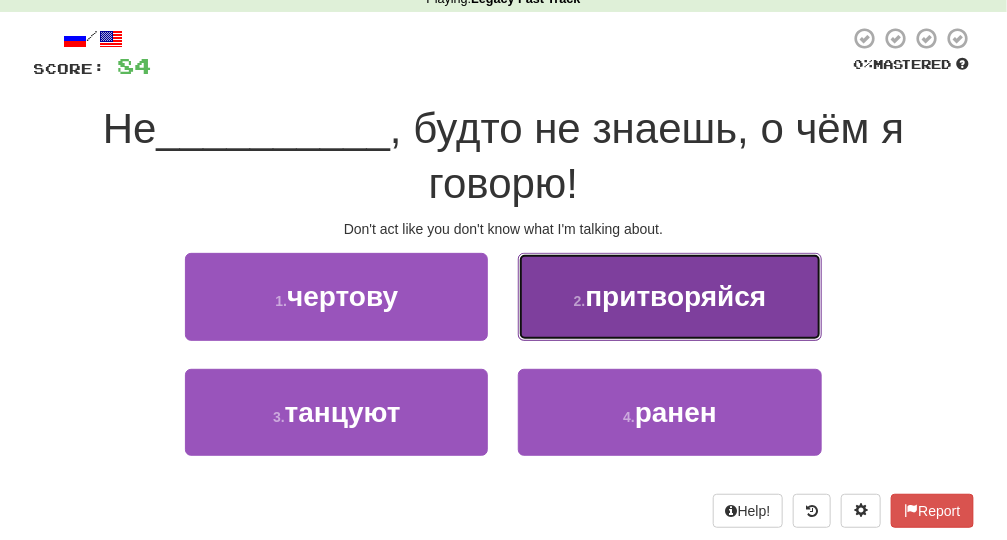 click on "2 .  притворяйся" at bounding box center (669, 296) 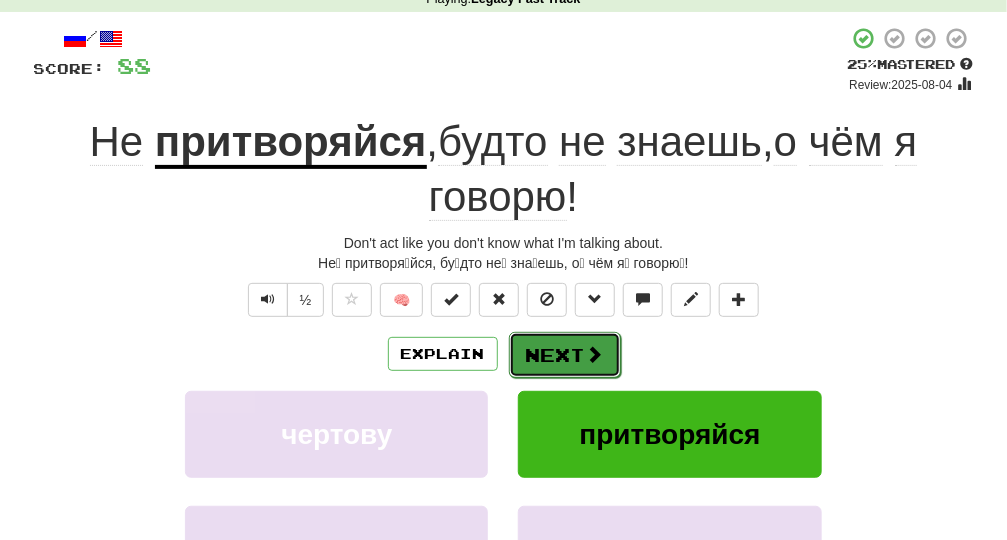 click on "Next" at bounding box center [565, 355] 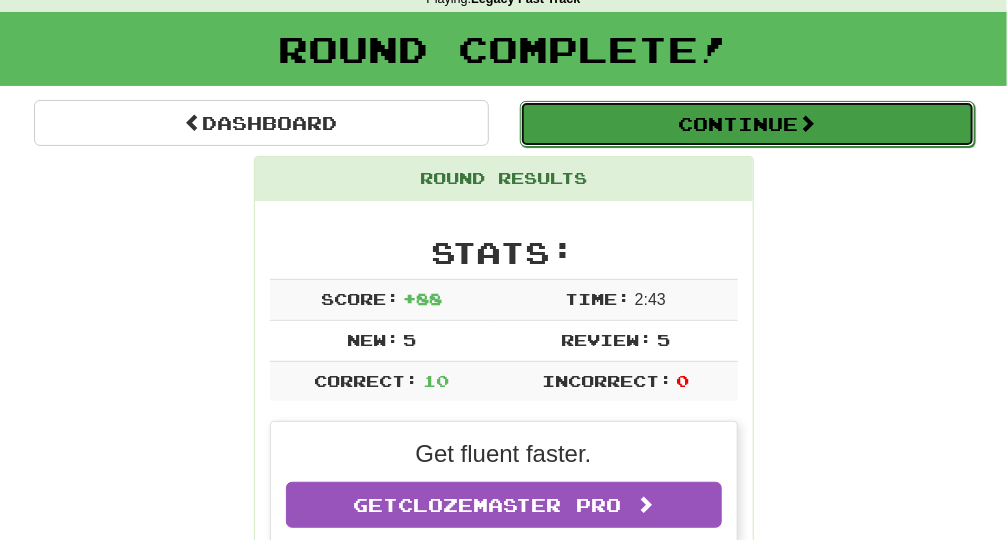 click on "Continue" at bounding box center [747, 124] 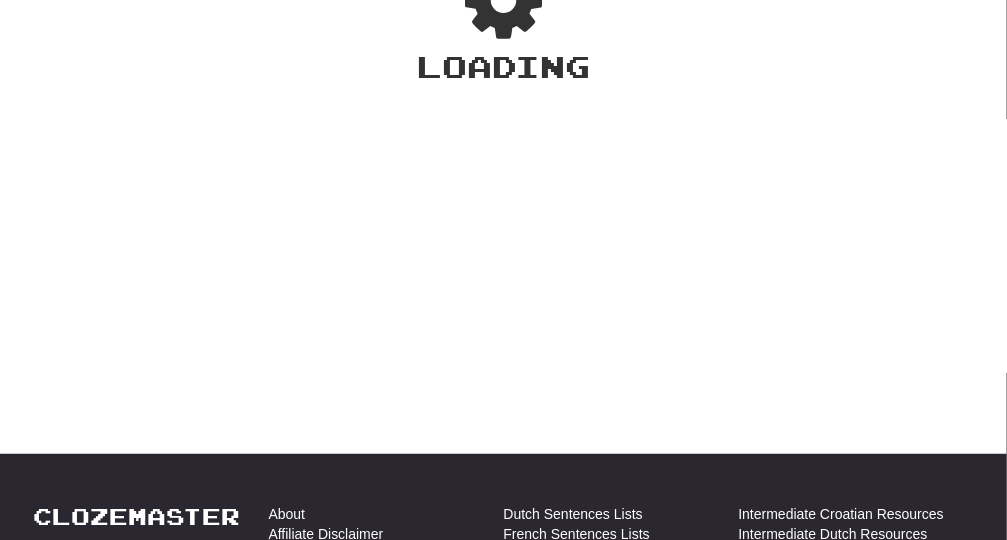 scroll, scrollTop: 96, scrollLeft: 0, axis: vertical 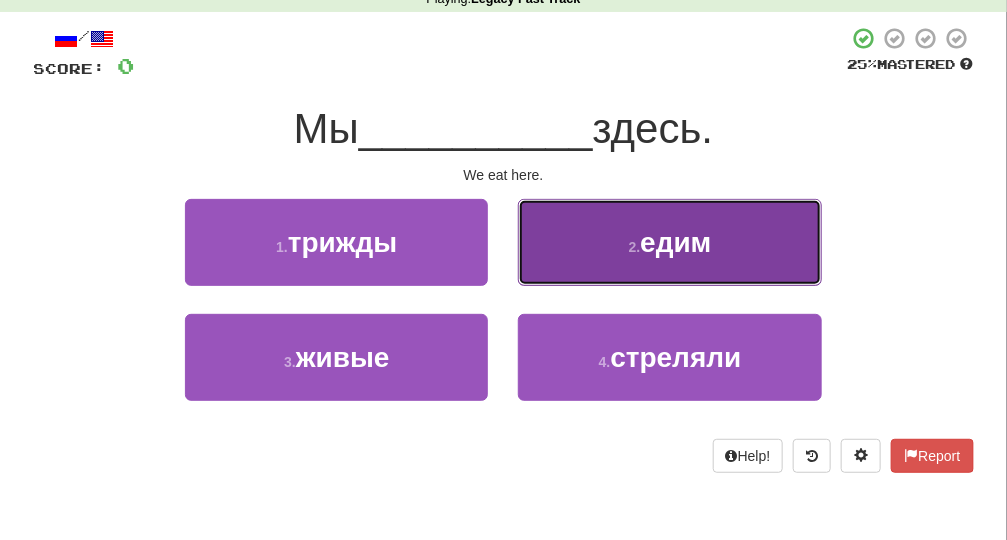 click on "2 .  едим" at bounding box center [669, 242] 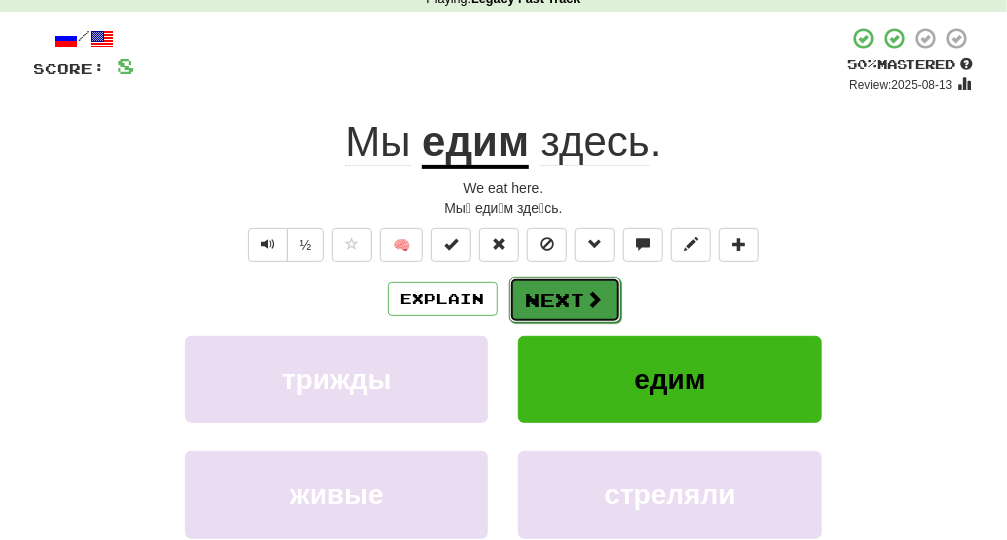 click on "Next" at bounding box center [565, 300] 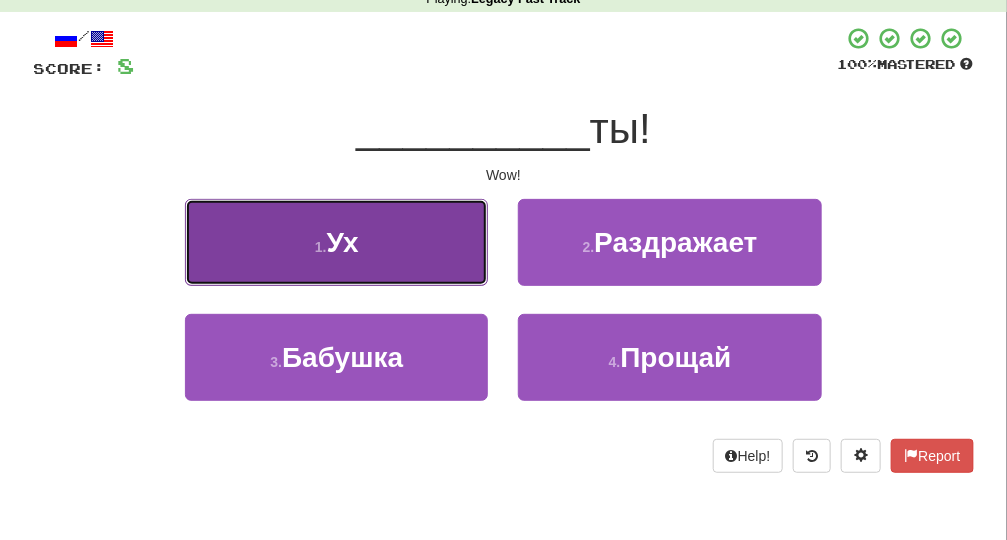 click on "1 .  Ух" at bounding box center (336, 242) 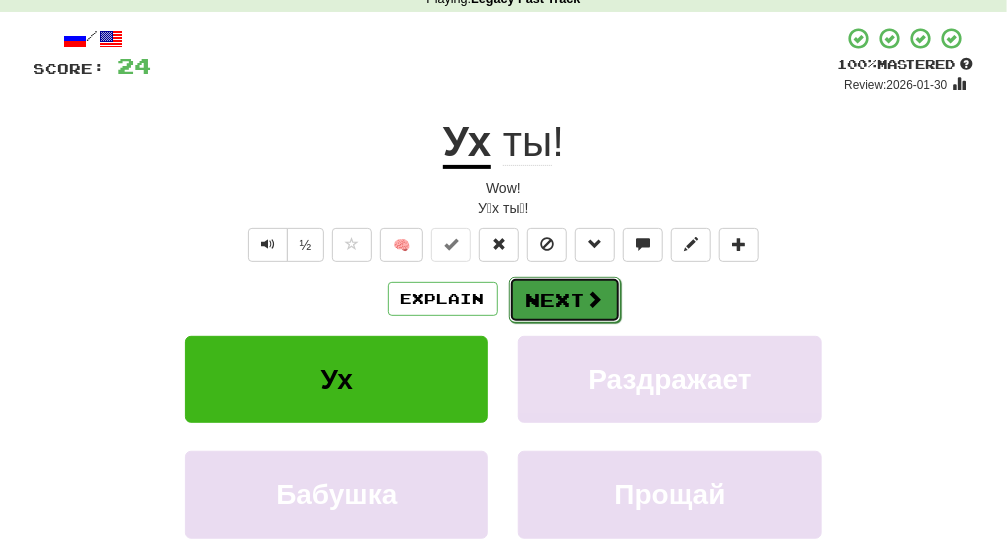 click on "Next" at bounding box center [565, 300] 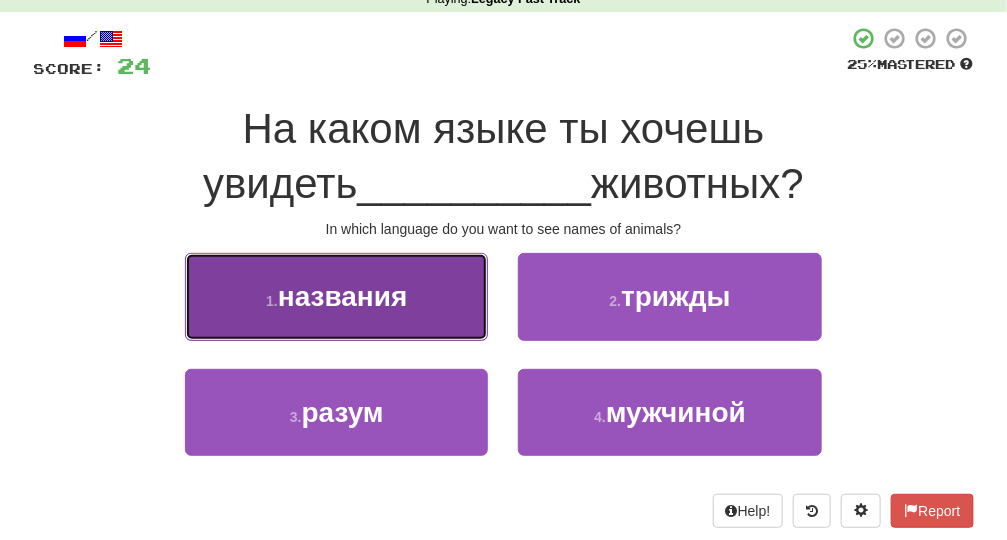 click on "названия" at bounding box center [343, 296] 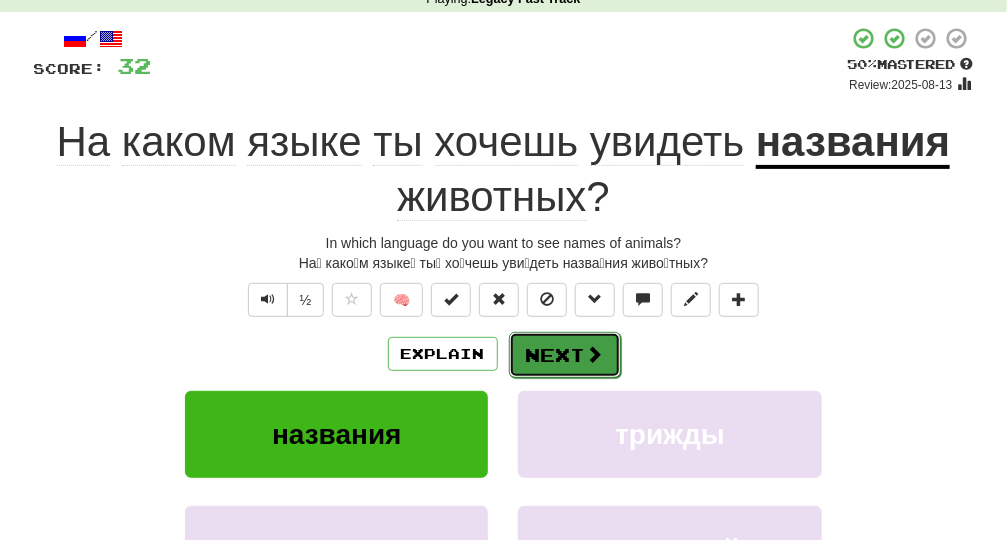 click at bounding box center [595, 354] 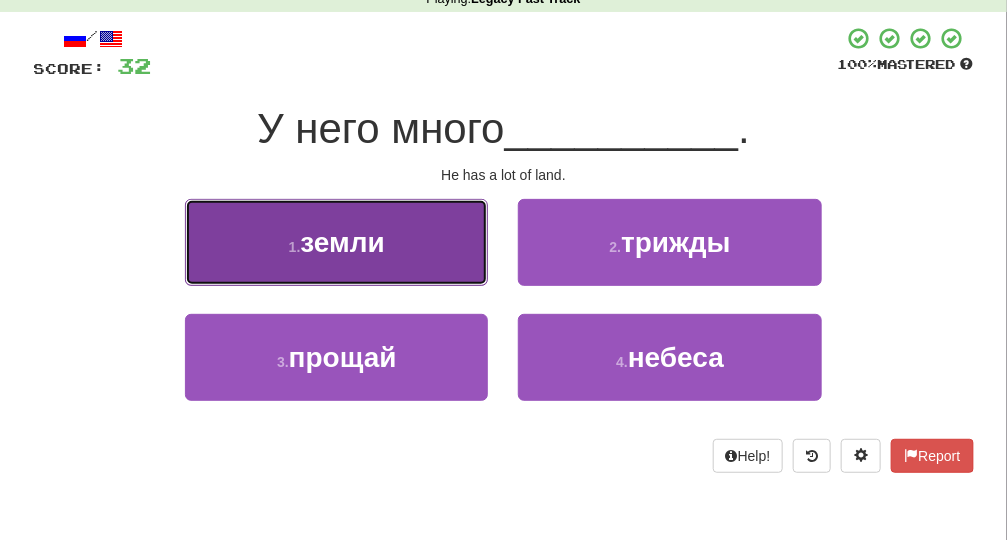 click on "1 .  земли" at bounding box center (336, 242) 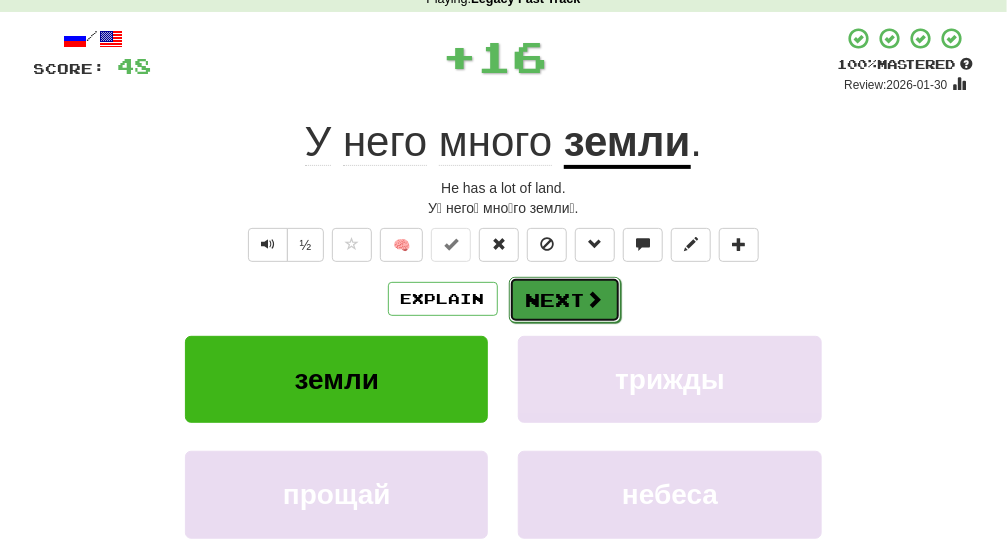 click at bounding box center [595, 299] 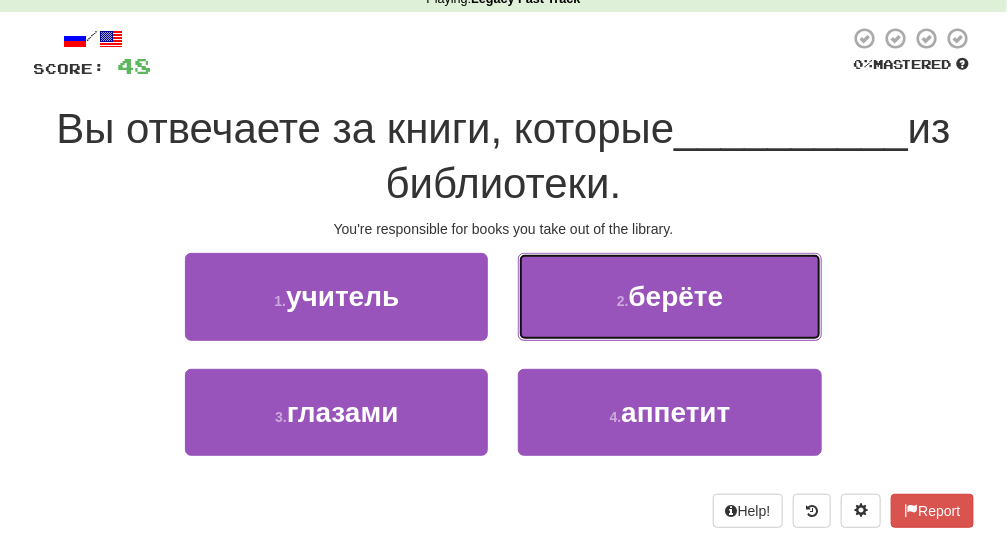 click on "2 .  берёте" at bounding box center (669, 296) 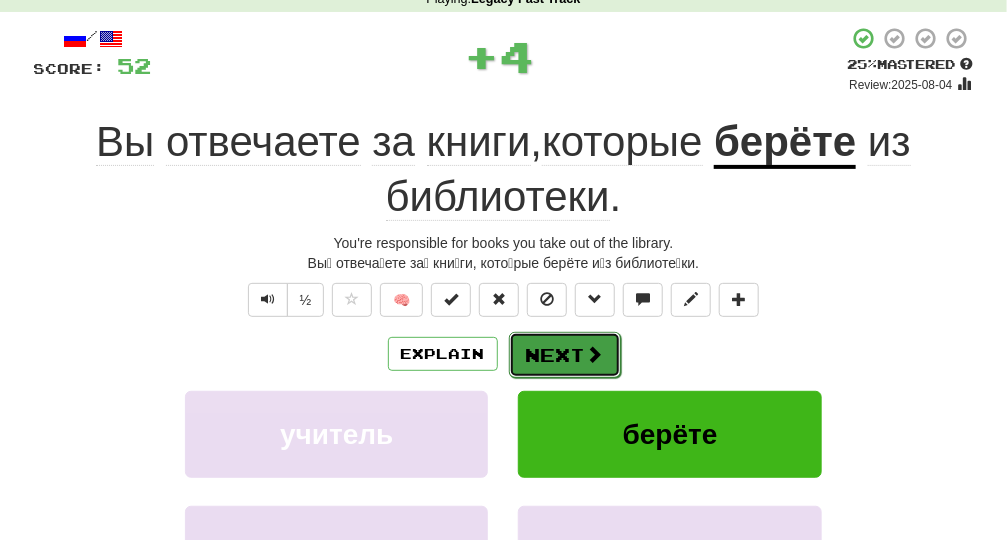 click at bounding box center (595, 354) 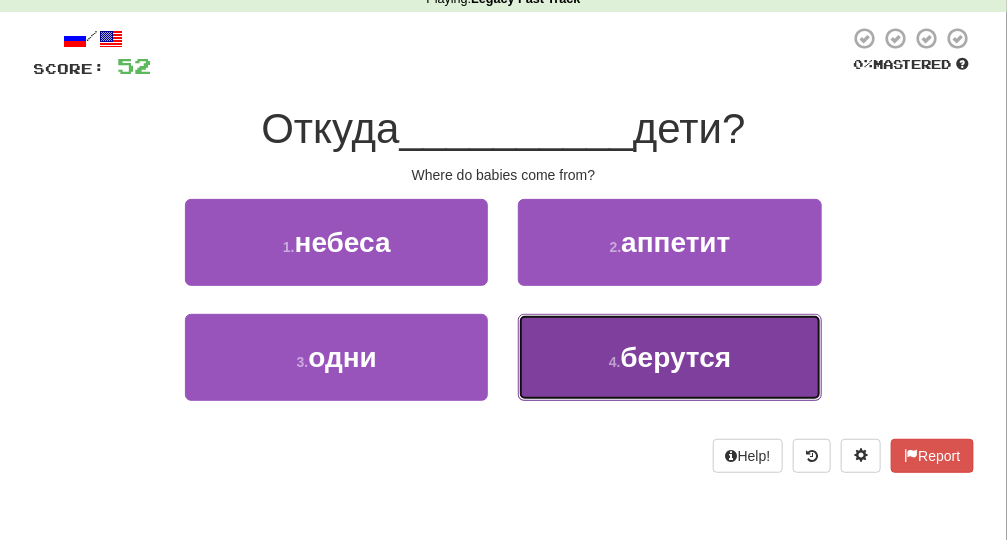 click on "берутся" at bounding box center [676, 357] 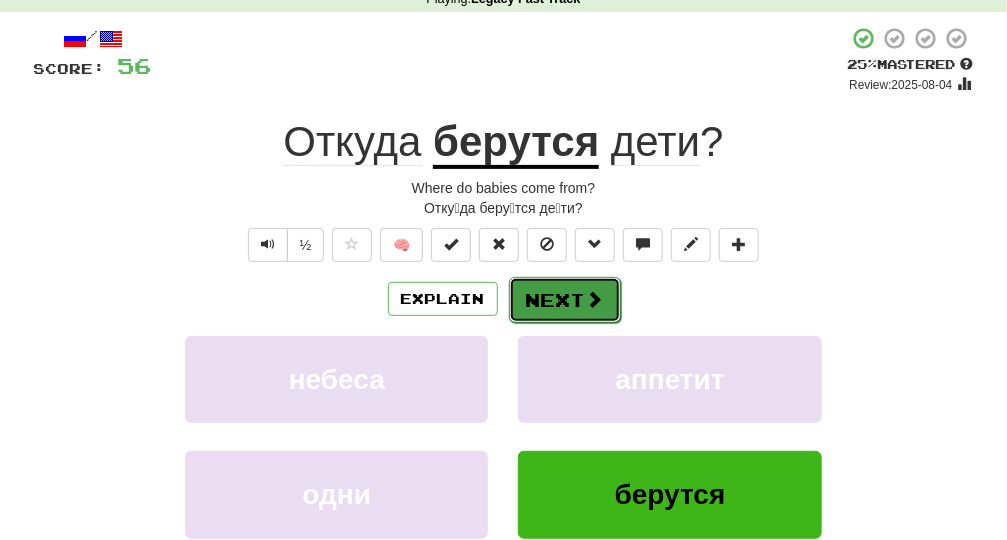 click on "Next" at bounding box center (565, 300) 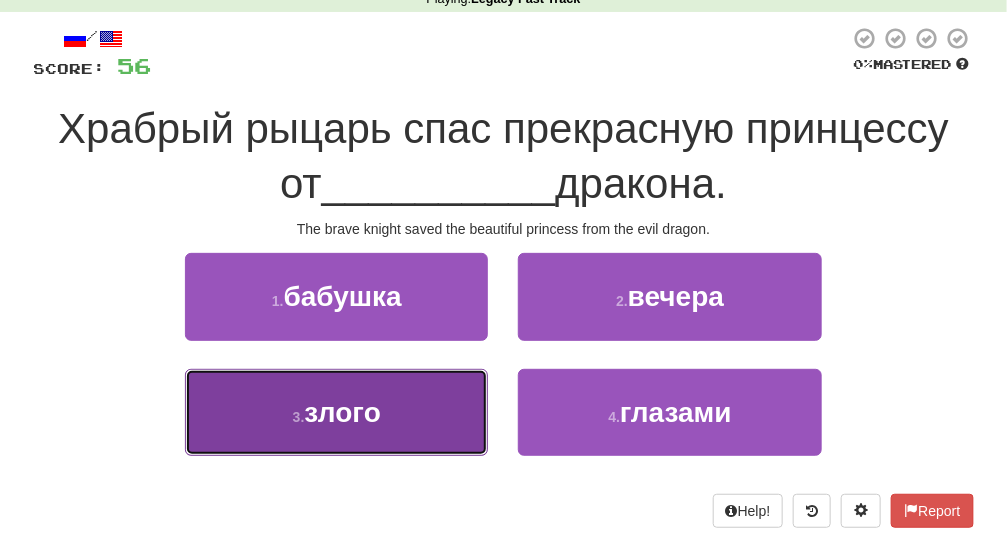 click on "3 .  злого" at bounding box center [336, 412] 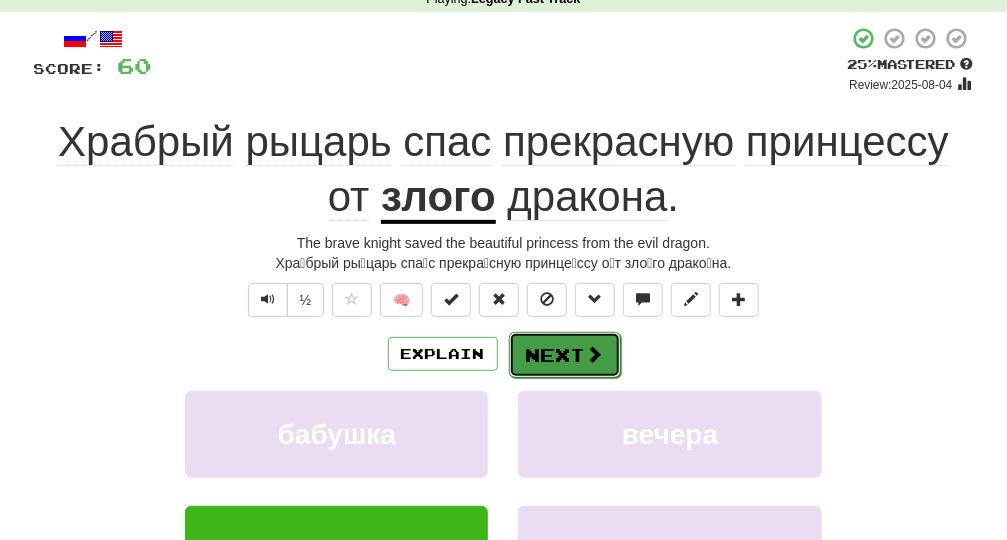 click on "Next" at bounding box center (565, 355) 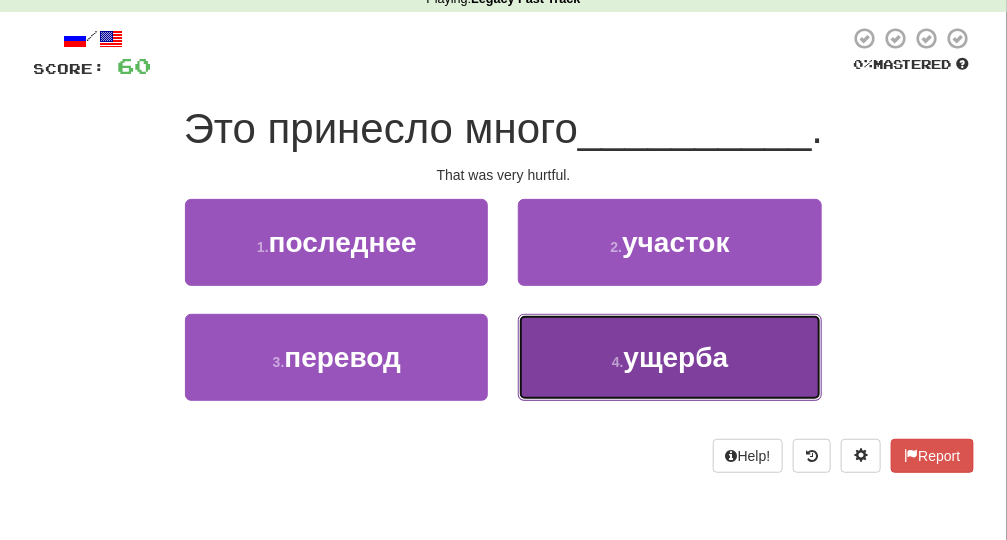 click on "4 .  ущерба" at bounding box center [669, 357] 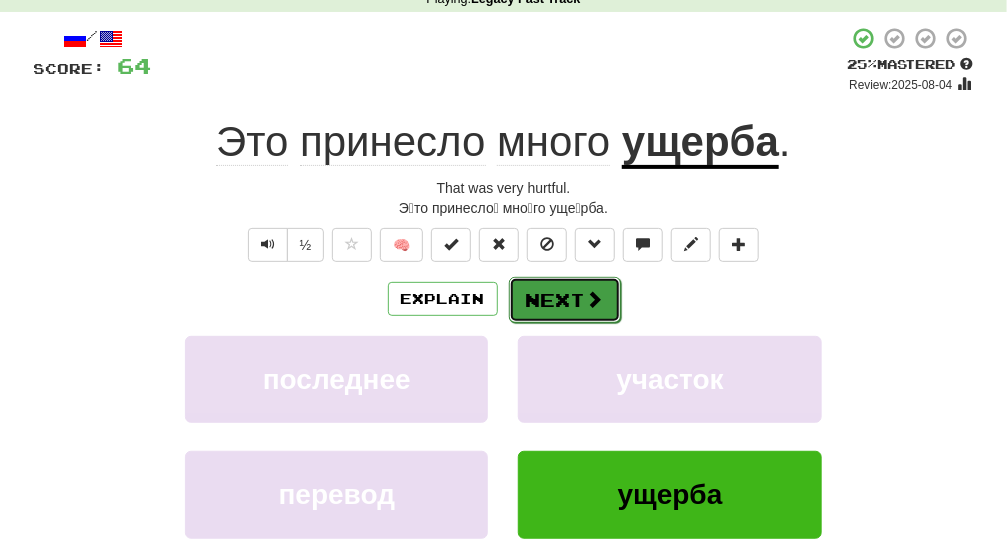click at bounding box center [595, 299] 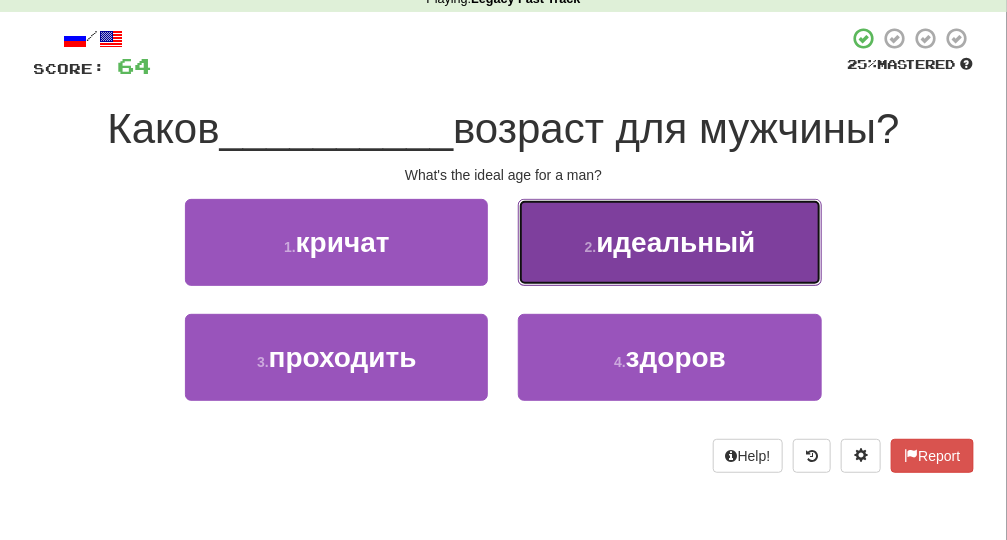click on "2 .  идеальный" at bounding box center [669, 242] 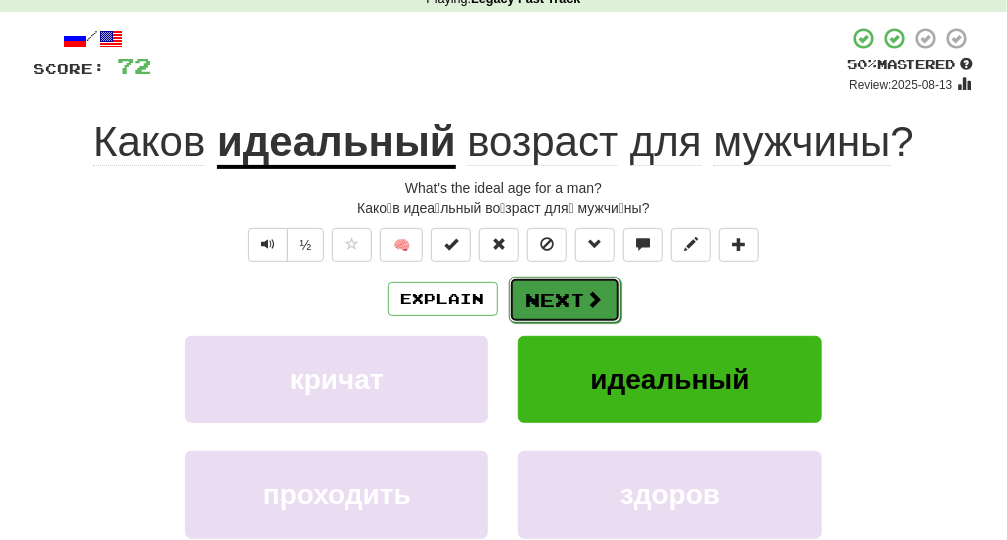 click at bounding box center [595, 299] 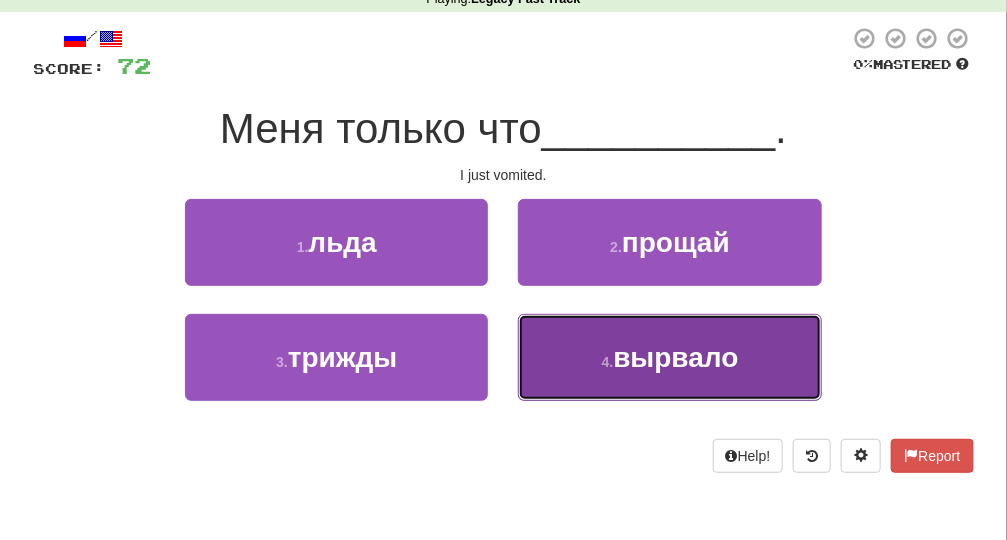 click on "4 .  вырвало" at bounding box center [669, 357] 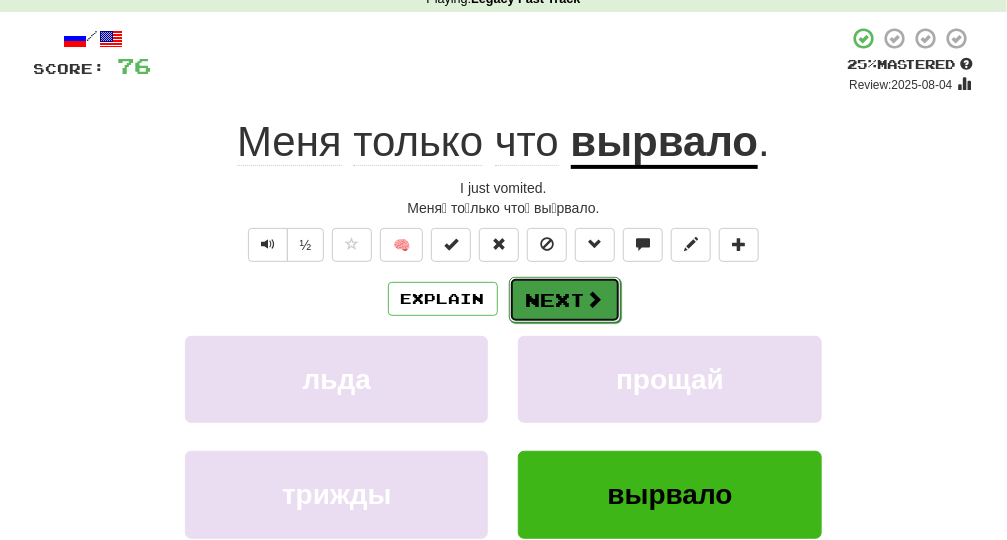 click on "Next" at bounding box center (565, 300) 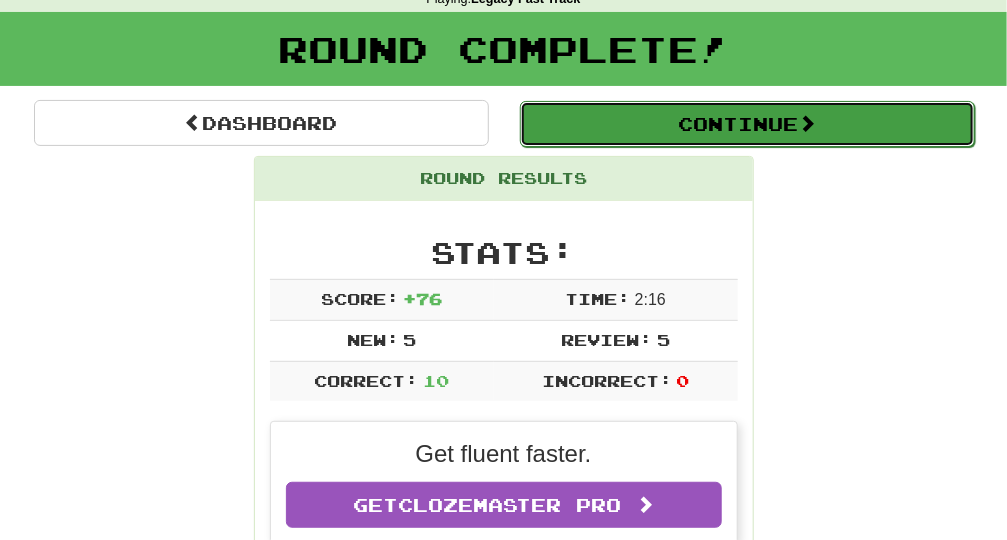 click on "Continue" at bounding box center (747, 124) 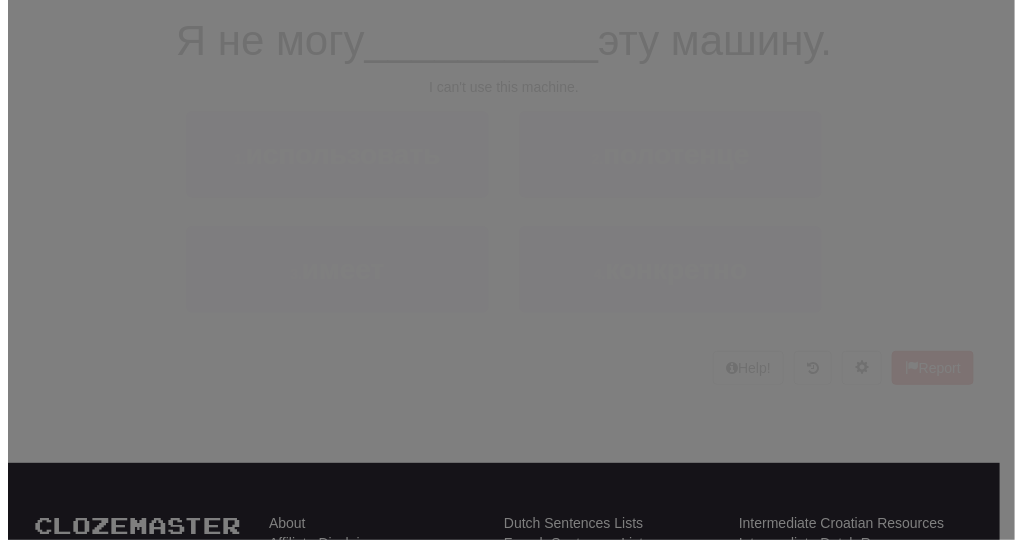 scroll, scrollTop: 96, scrollLeft: 0, axis: vertical 